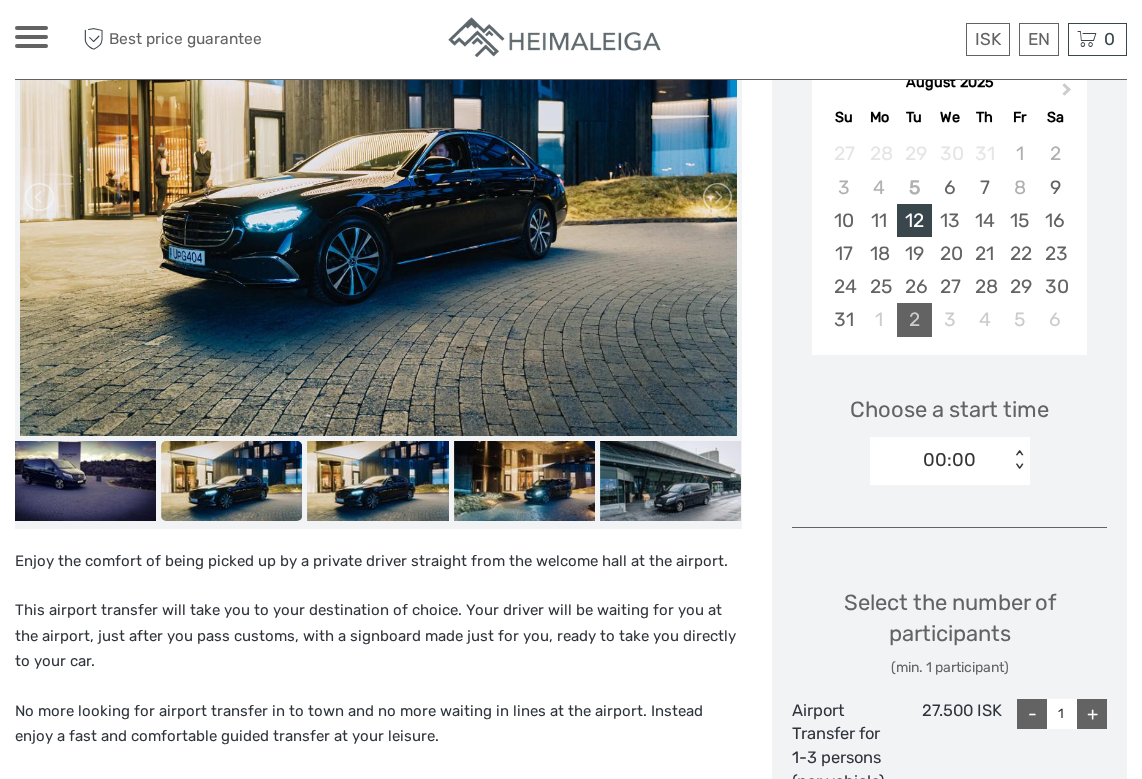 scroll, scrollTop: 0, scrollLeft: 0, axis: both 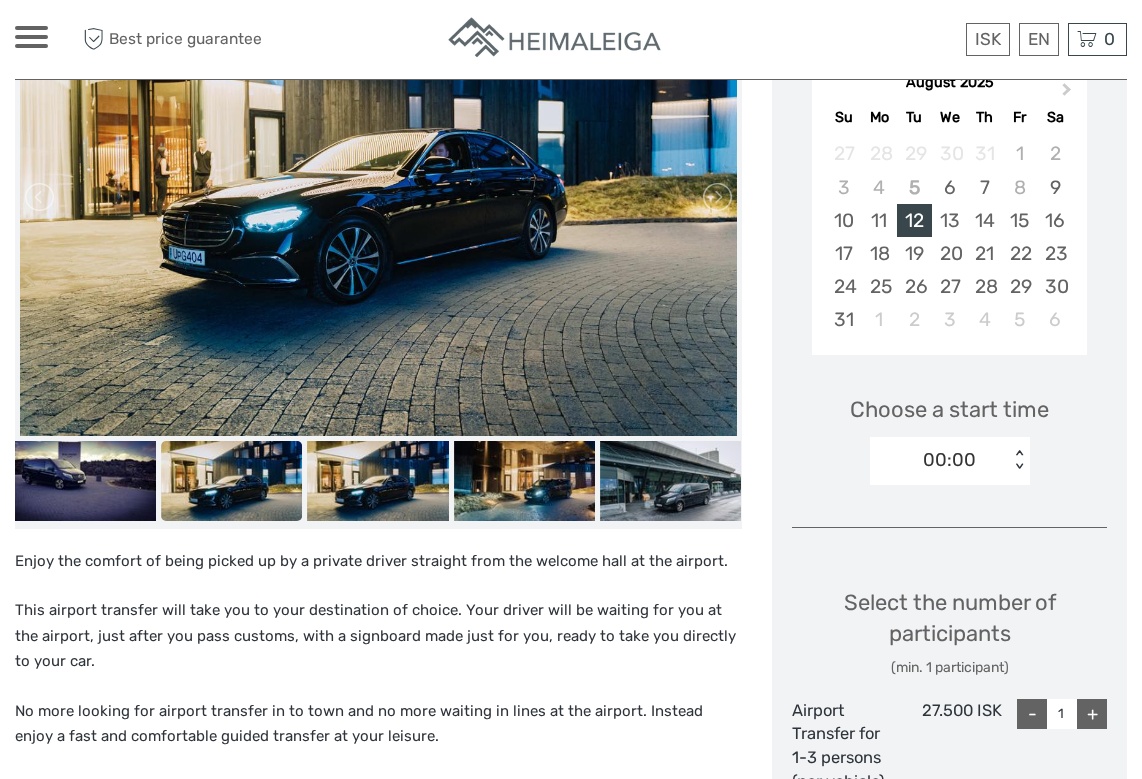 click on "< >" at bounding box center (1018, 460) 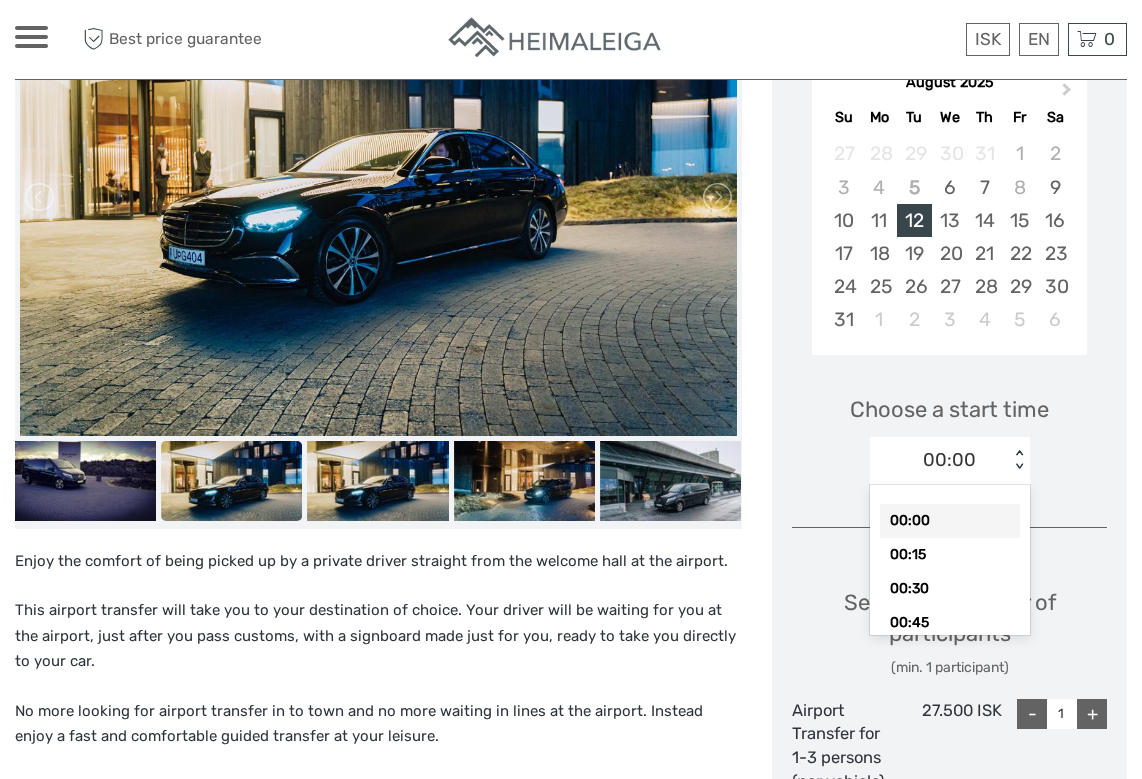 click on "< >" at bounding box center [1018, 460] 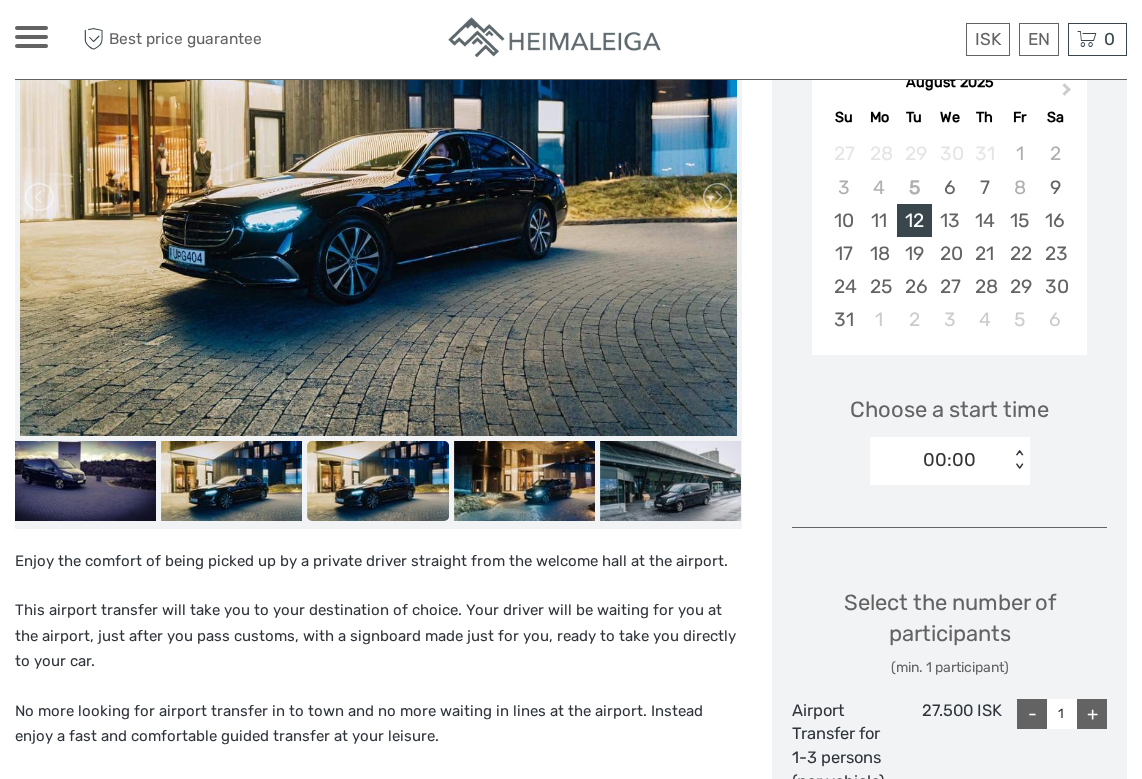 click on "Select the number of participants (min. 1 participant) Airport Transfer for 1-3 persons (per vehicle) 27.500 ISK - 1 + Airport Transfer for 4-7 persons (per vehicle) 35.000 ISK - 0 +" at bounding box center (949, 739) 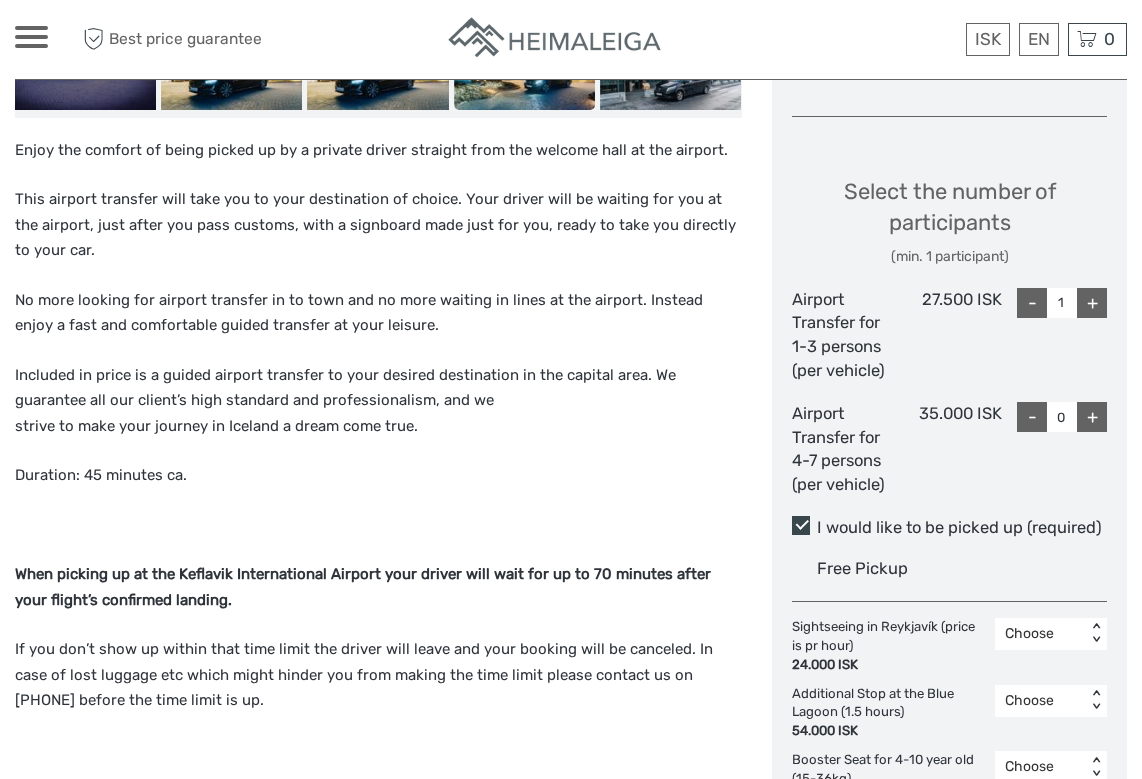 scroll, scrollTop: 788, scrollLeft: 0, axis: vertical 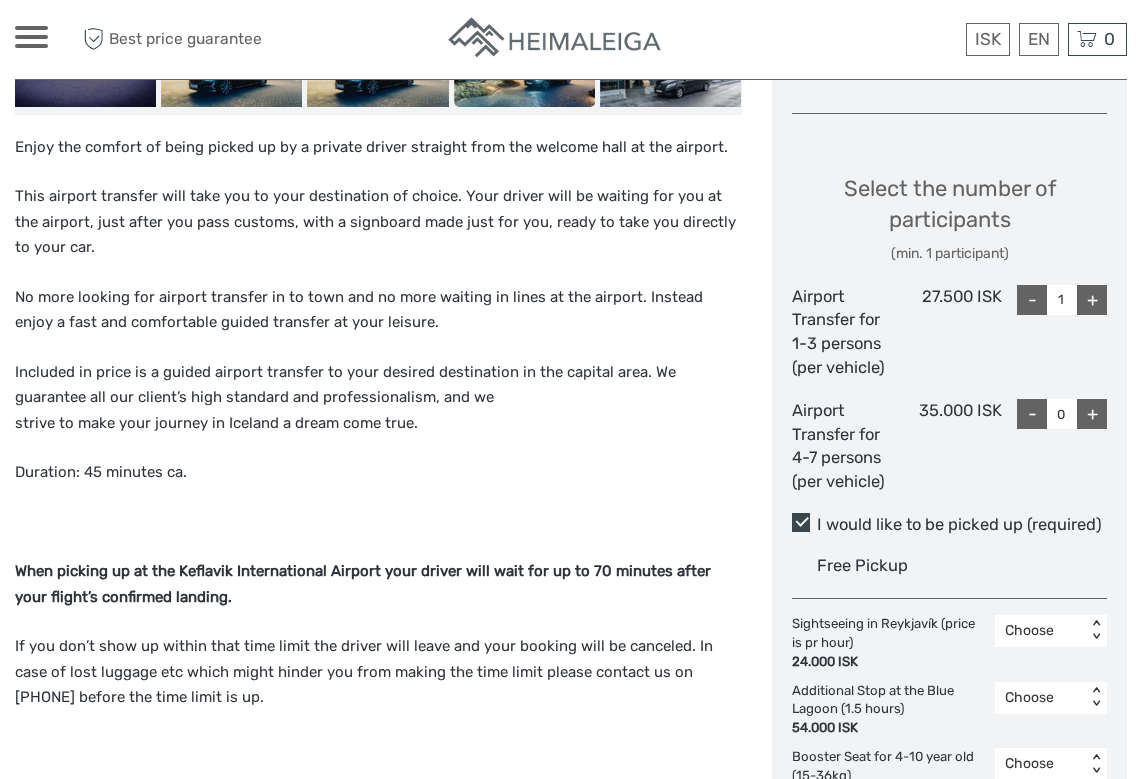 click on "+" at bounding box center [1092, 300] 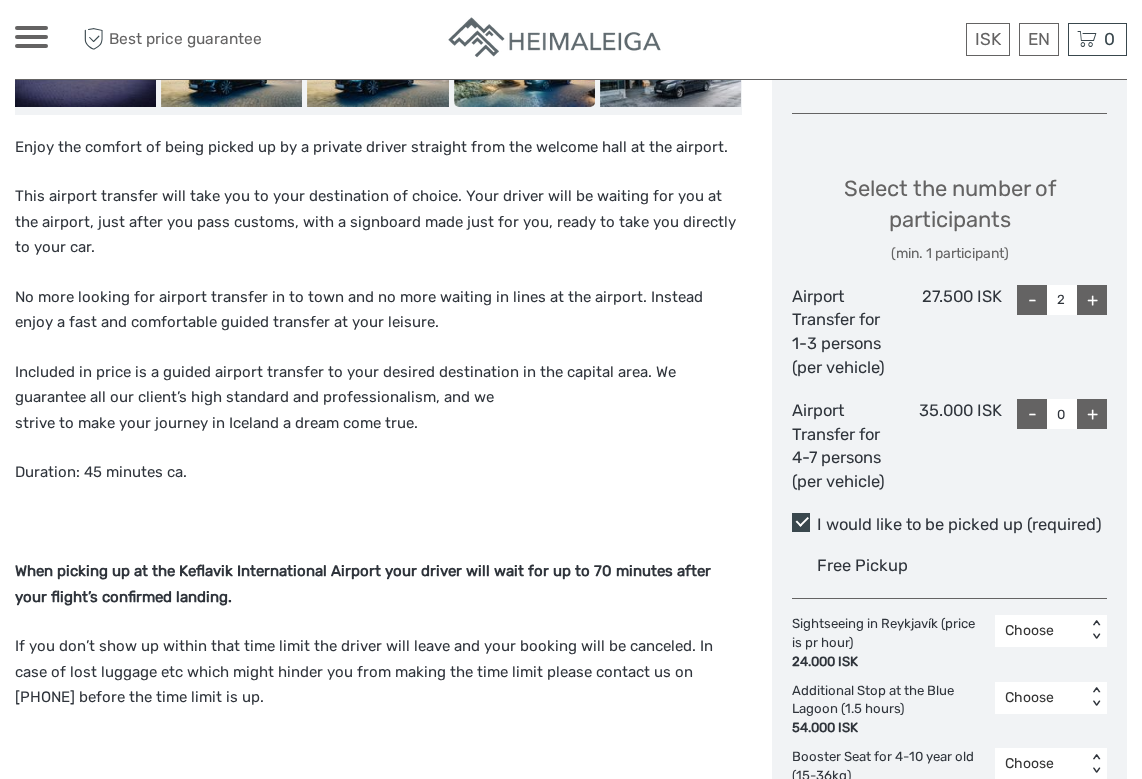 click on "- 0 +" at bounding box center (1054, 446) 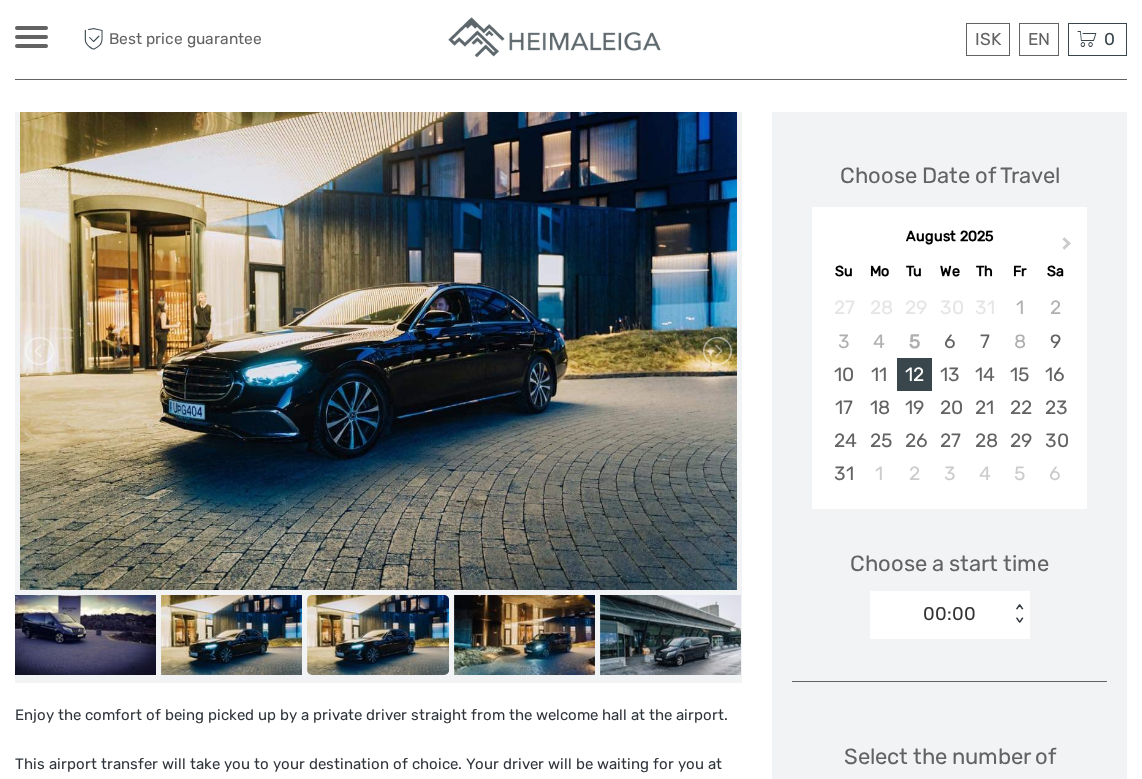 scroll, scrollTop: 0, scrollLeft: 0, axis: both 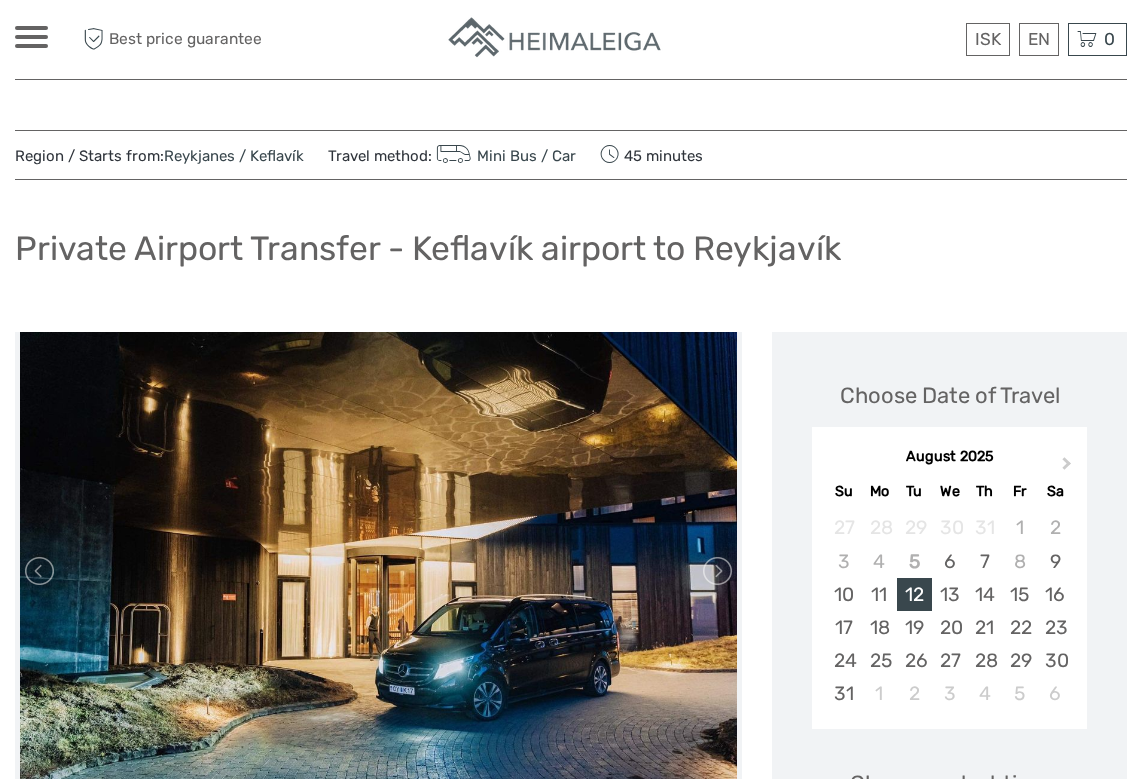 click on "Private Airport Transfer - Keflavík airport to Reykjavík" at bounding box center (571, 256) 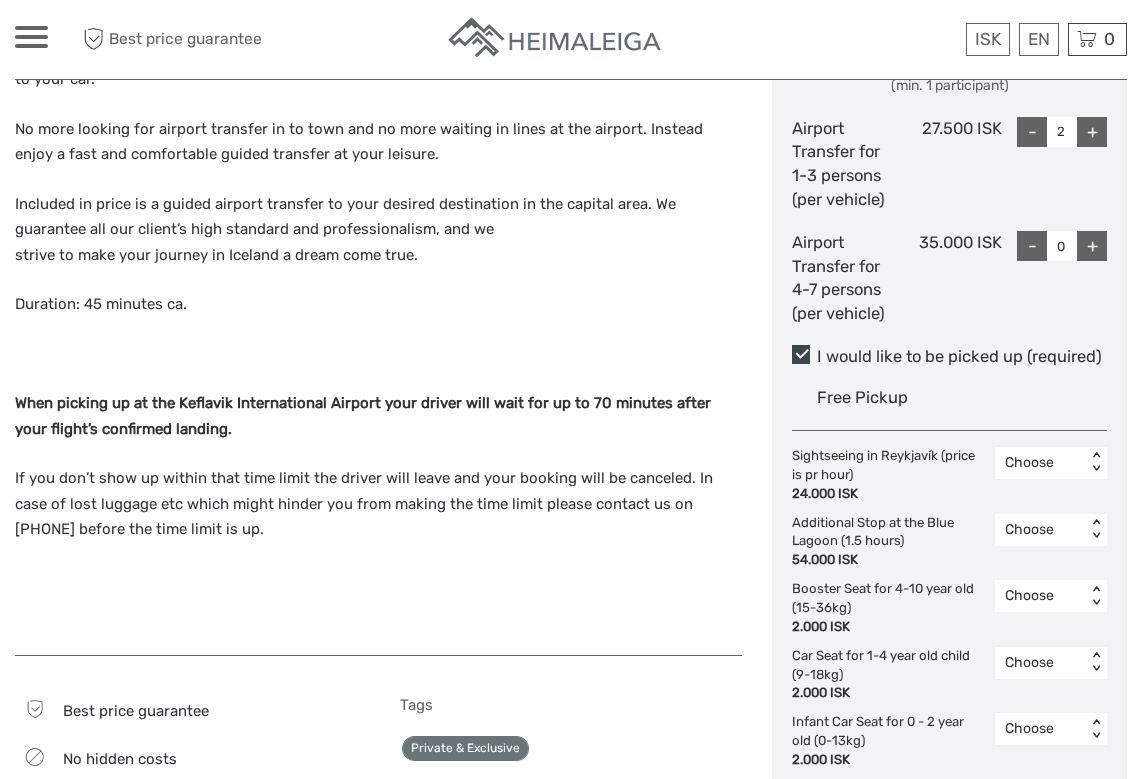 scroll, scrollTop: 961, scrollLeft: 0, axis: vertical 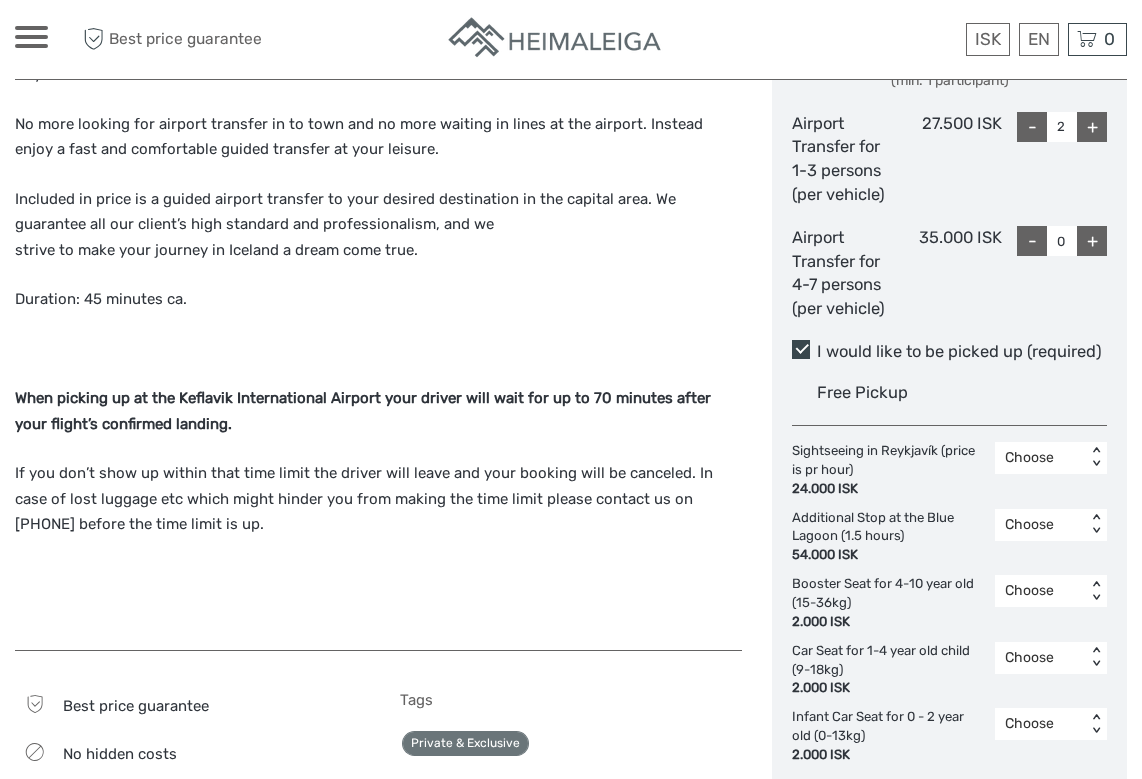 click on "Choose" at bounding box center (1040, 458) 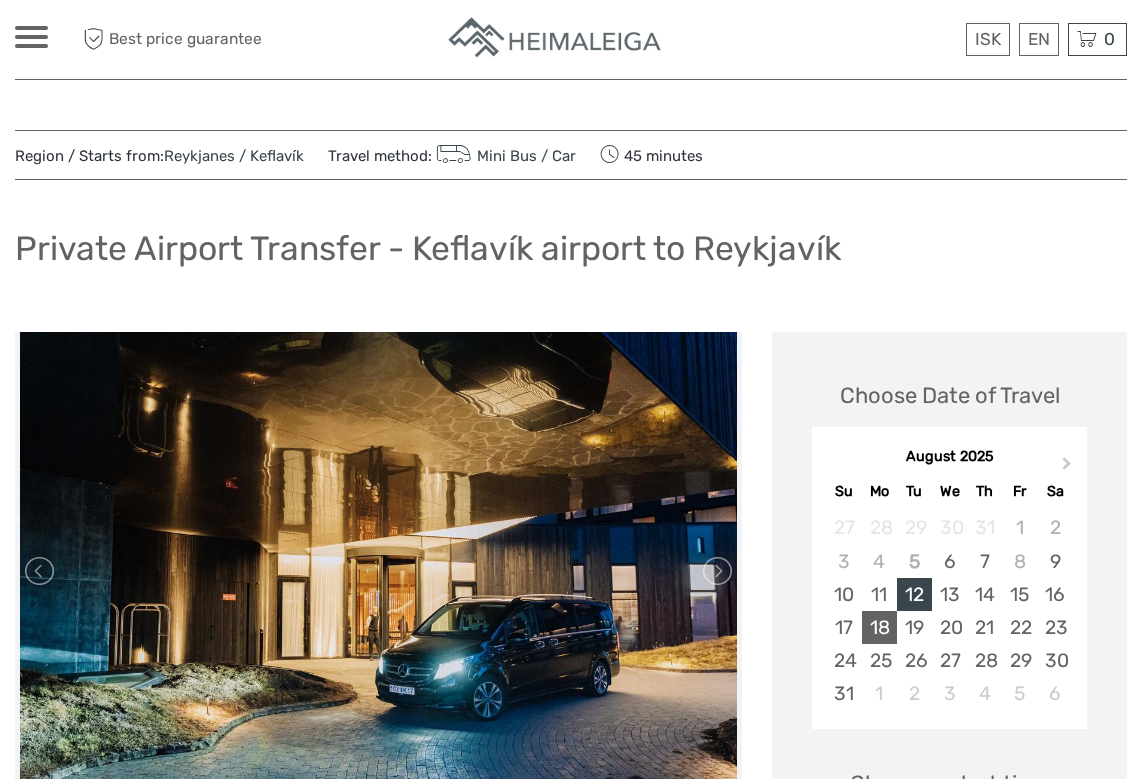 scroll, scrollTop: 0, scrollLeft: 0, axis: both 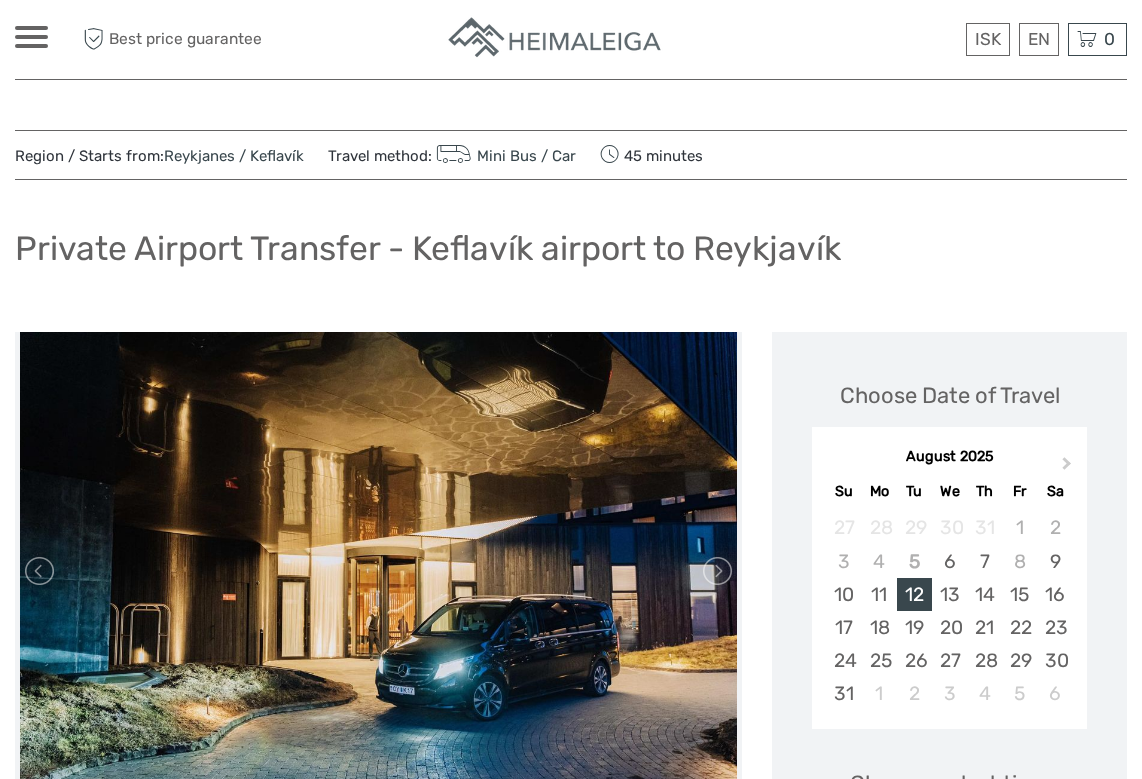 click on "Mini Bus / Car" at bounding box center (504, 156) 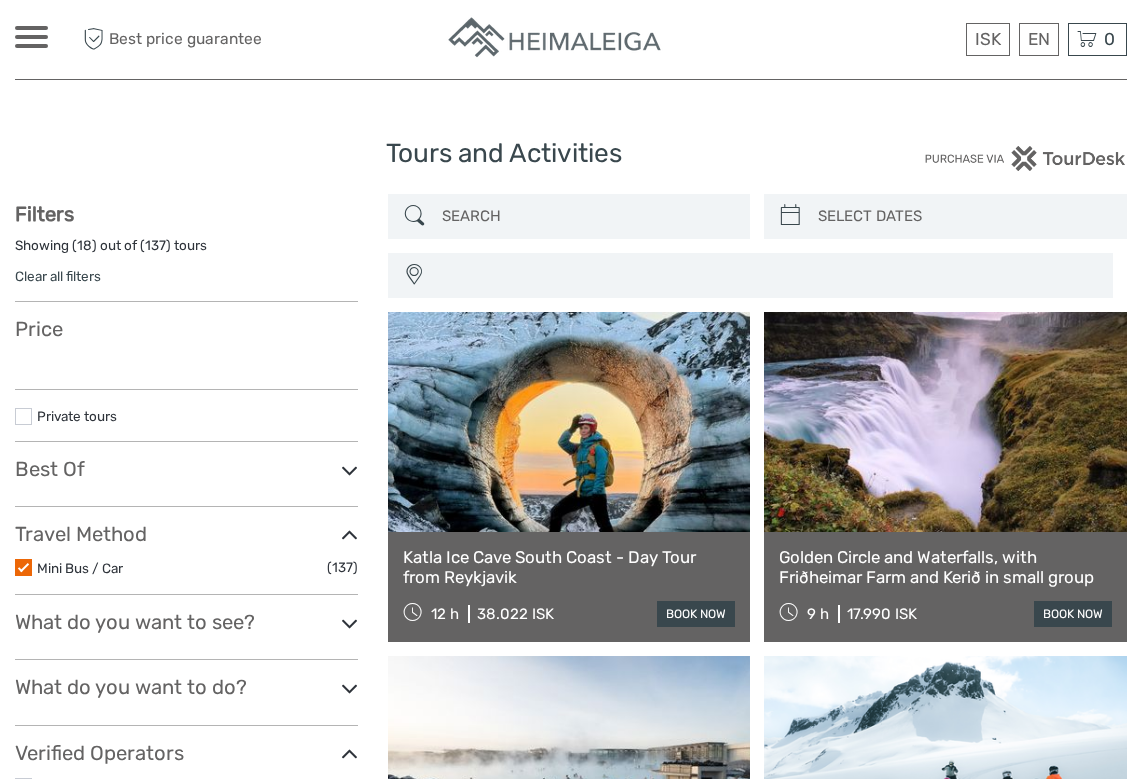select 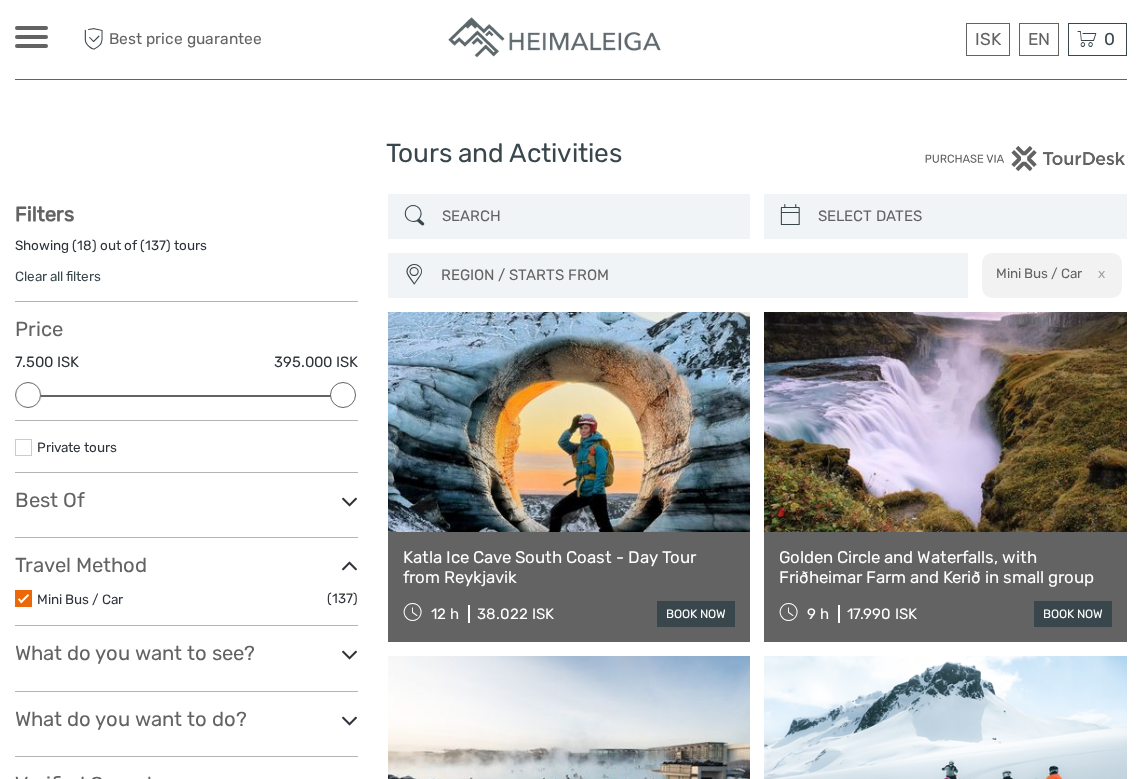 scroll, scrollTop: 0, scrollLeft: 0, axis: both 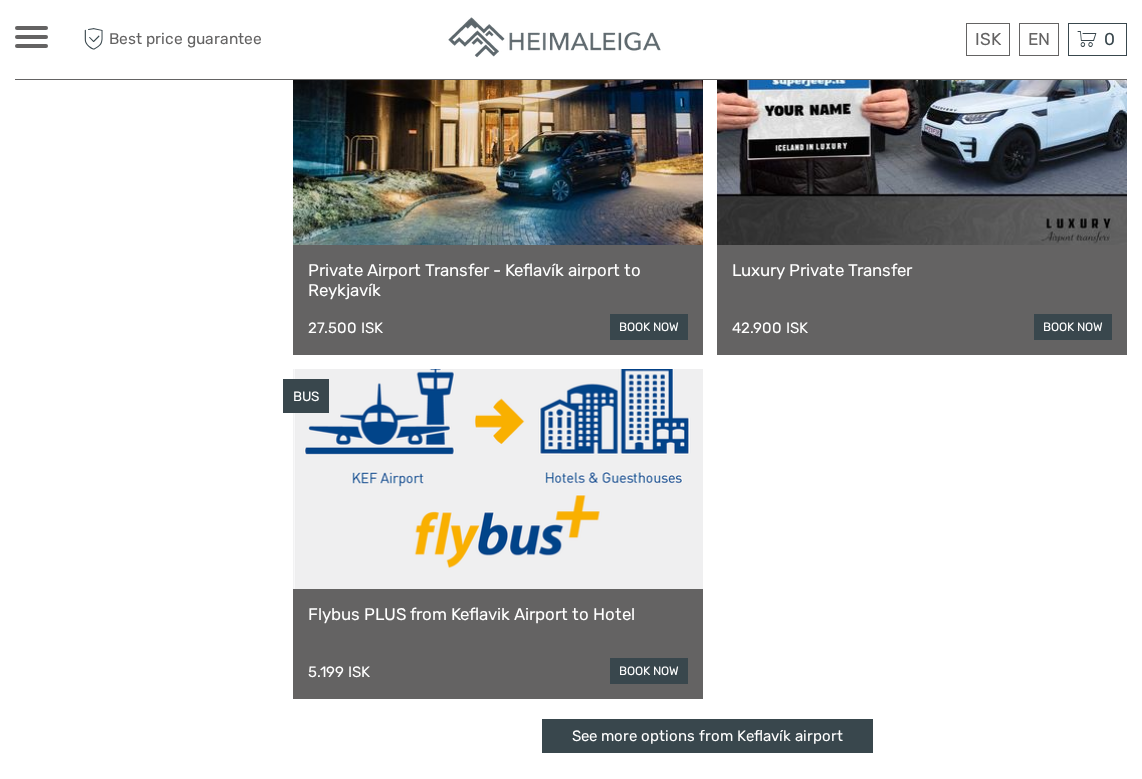 click on "book now" at bounding box center [649, 671] 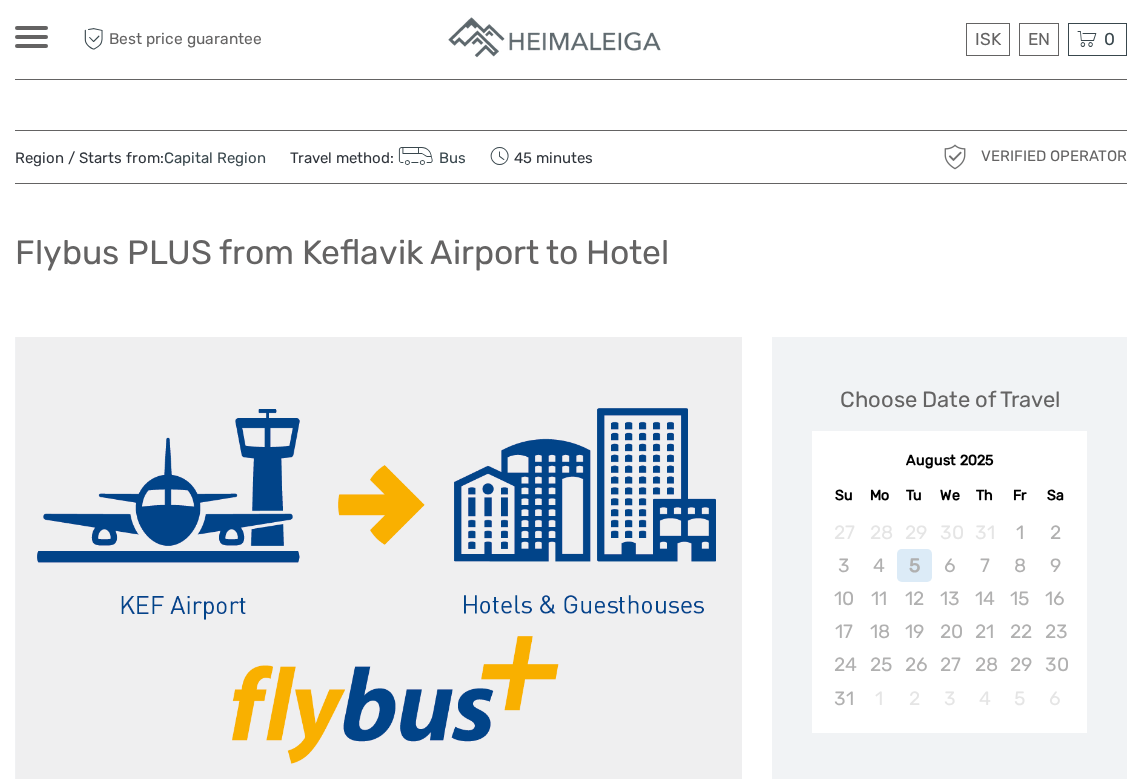 scroll, scrollTop: 0, scrollLeft: 0, axis: both 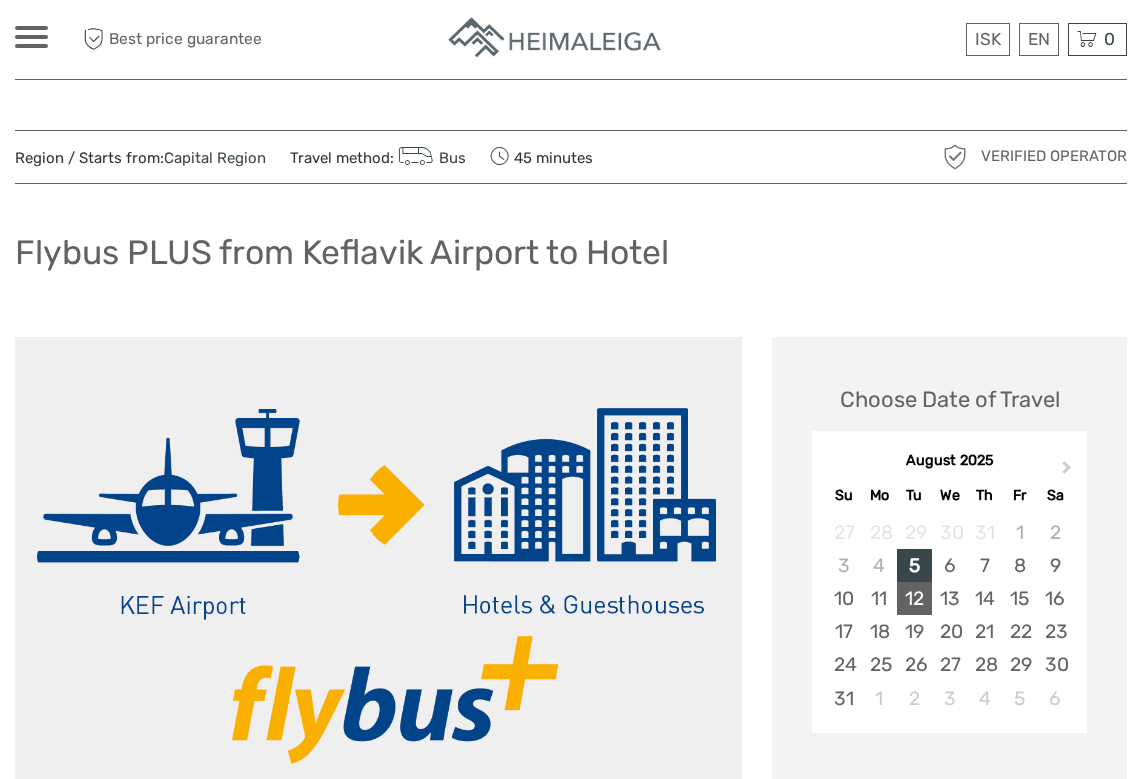 click on "12" at bounding box center [914, 598] 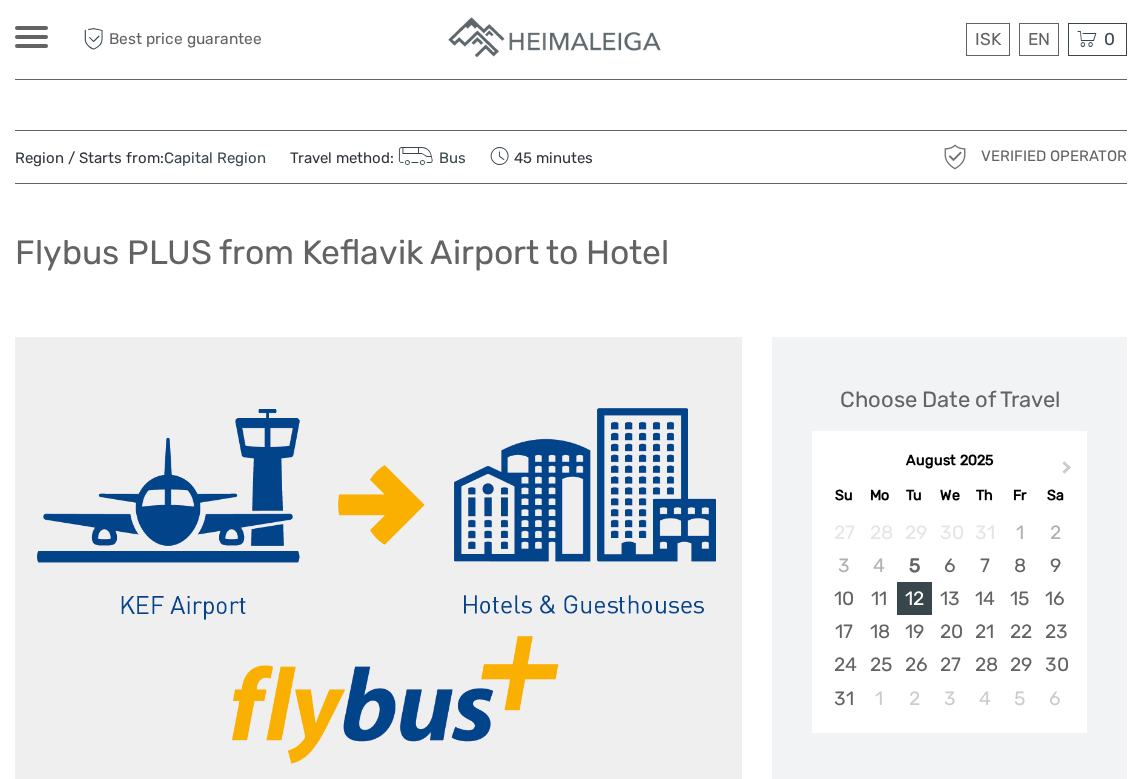 click on "Flybus PLUS from Keflavik Airport to Hotel" at bounding box center [571, 260] 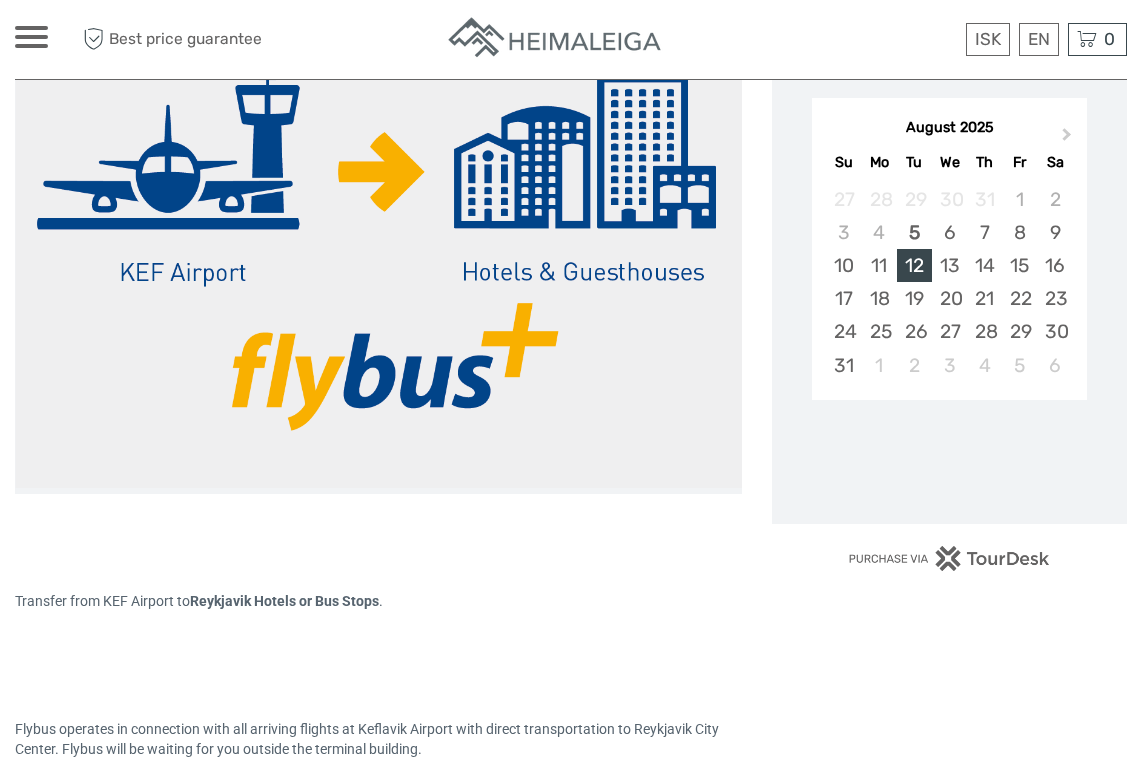 scroll, scrollTop: 373, scrollLeft: 0, axis: vertical 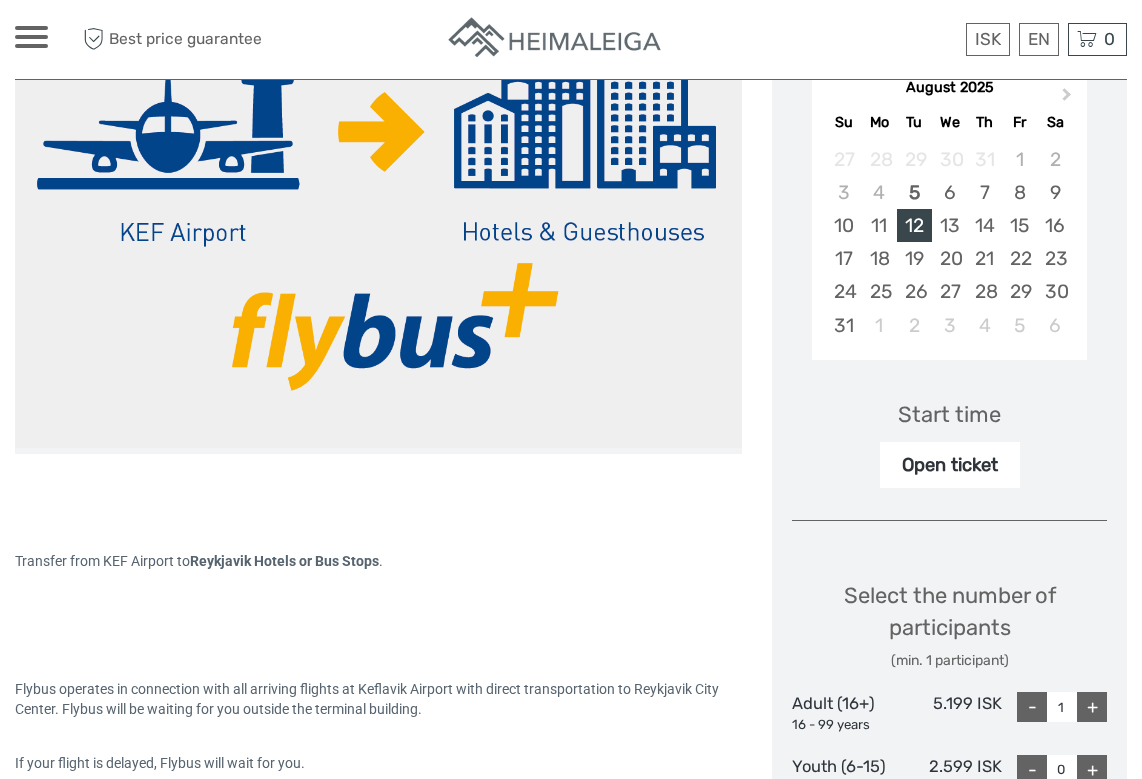 click on "+" at bounding box center [1092, 707] 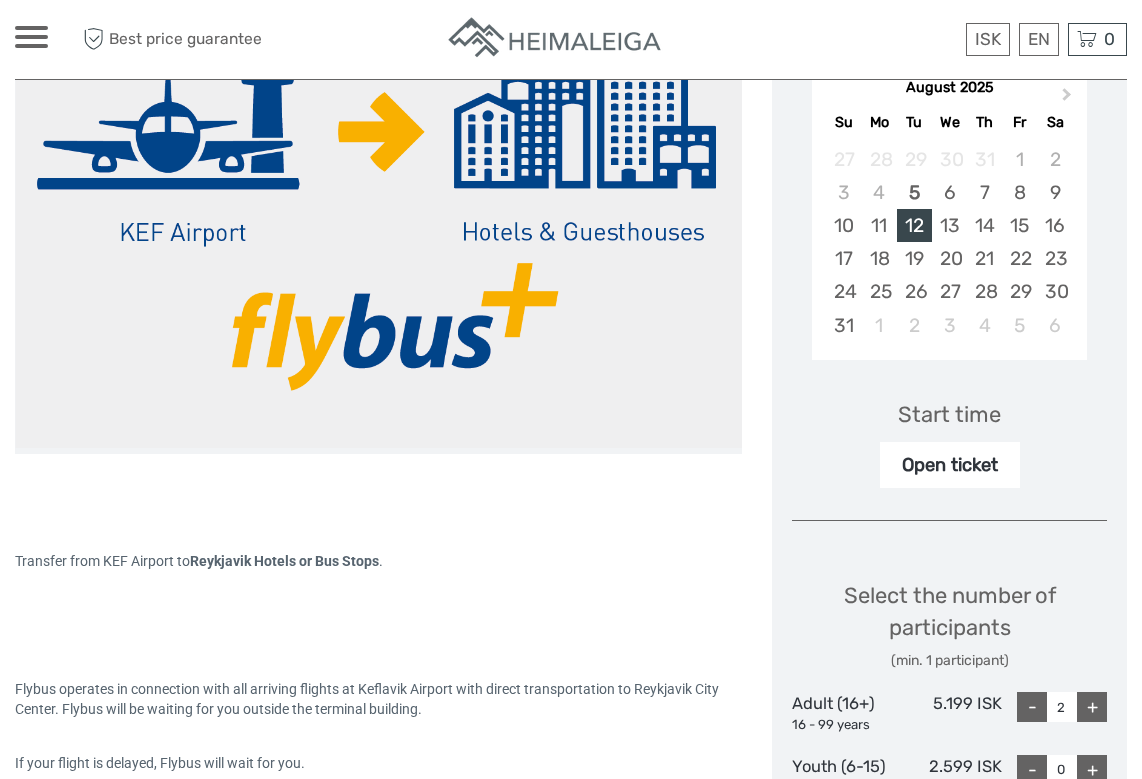 click on "+" at bounding box center [1092, 707] 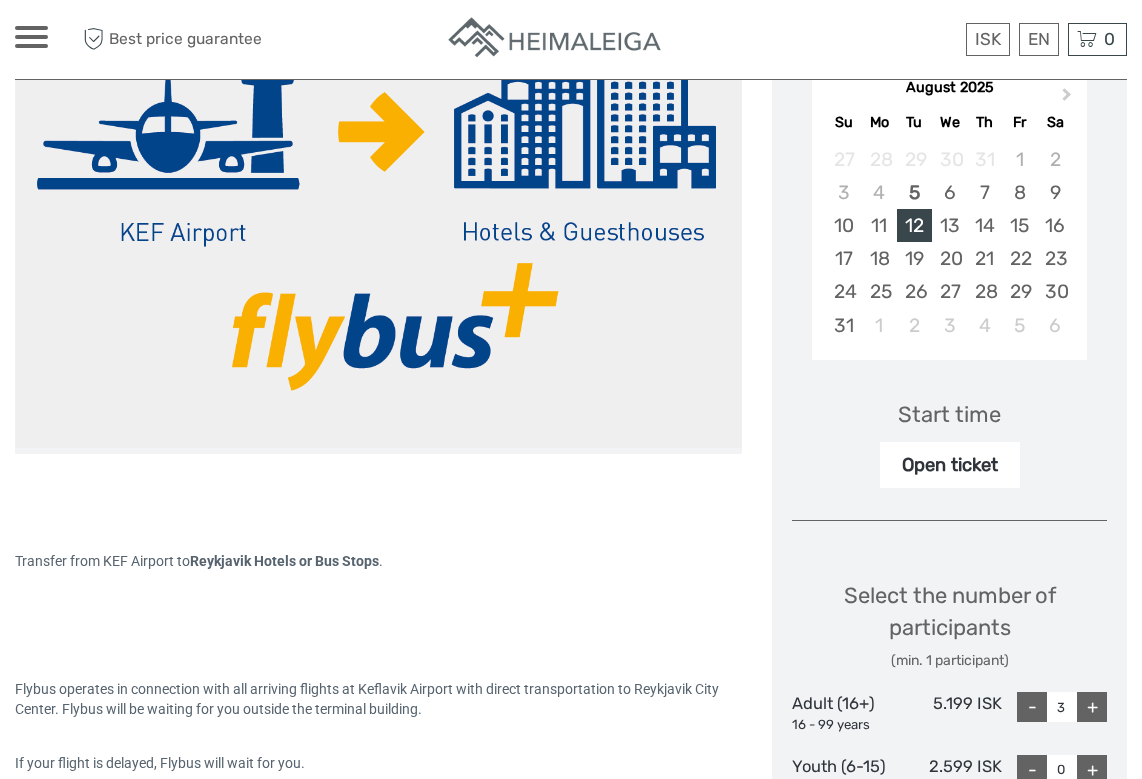 click on "-" at bounding box center (1032, 707) 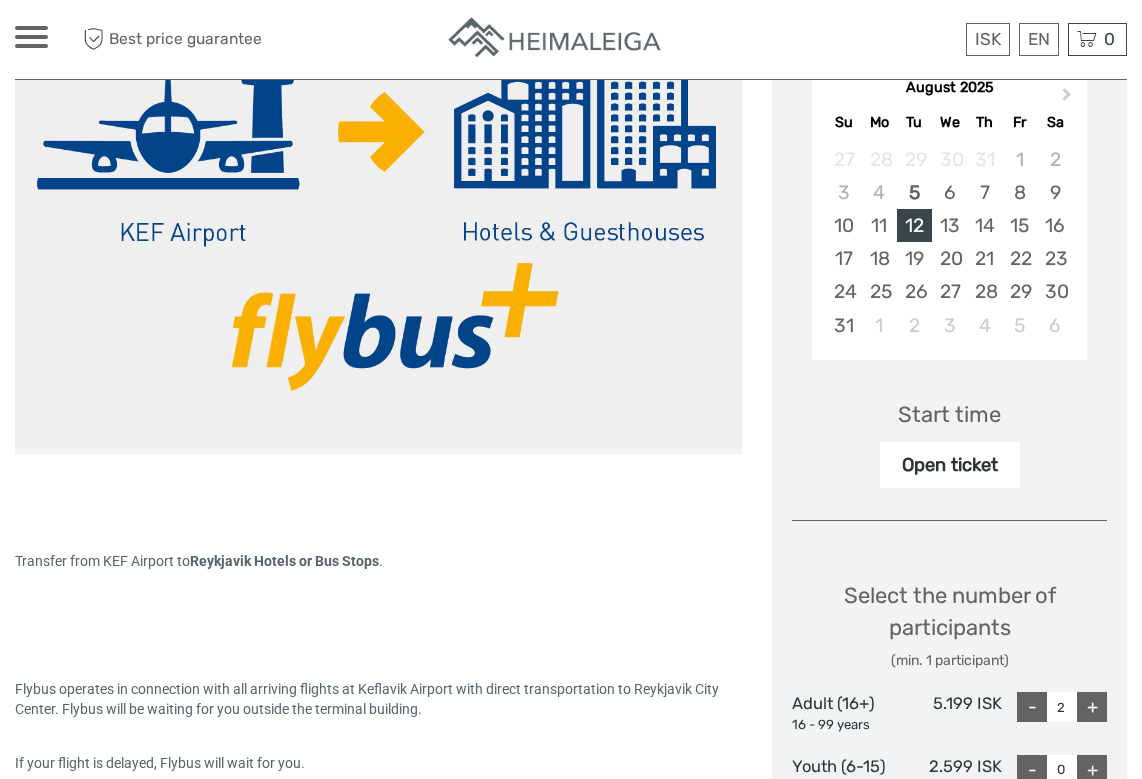 click on "Flybus operates in connection with all arriving flights at Keflavik Airport with direct transportation to Reykjavik City Center. Flybus will be waiting for you outside the terminal building.
If your flight is delayed, Flybus will wait for you.
There is no fixed schedule for Flybus from Keflavik Airport to Reykjavik City Center." at bounding box center (378, 753) 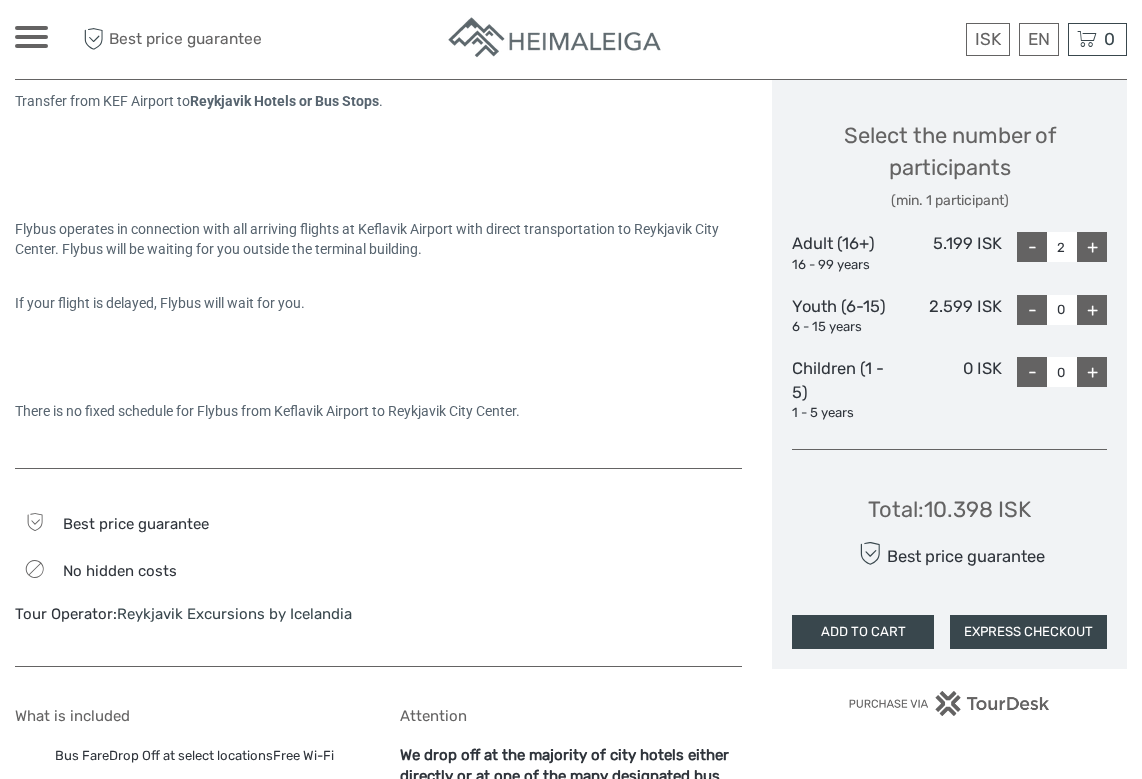 scroll, scrollTop: 847, scrollLeft: 0, axis: vertical 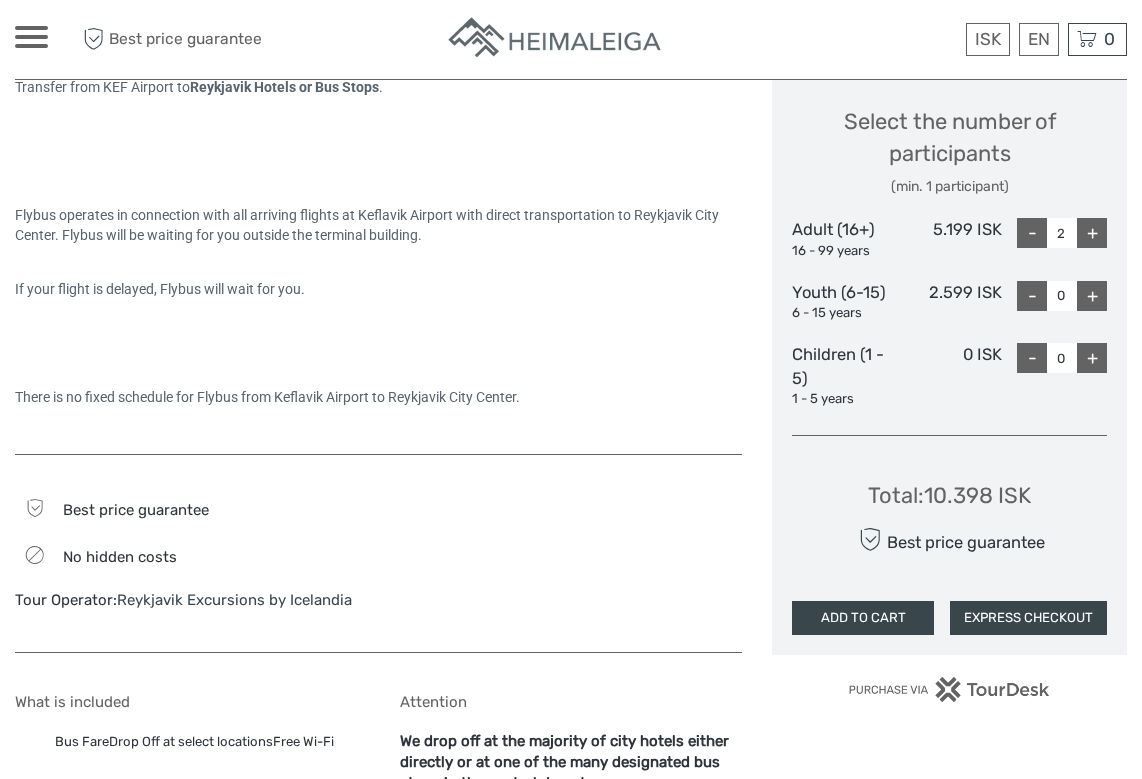 click on "ADD TO CART" at bounding box center (863, 618) 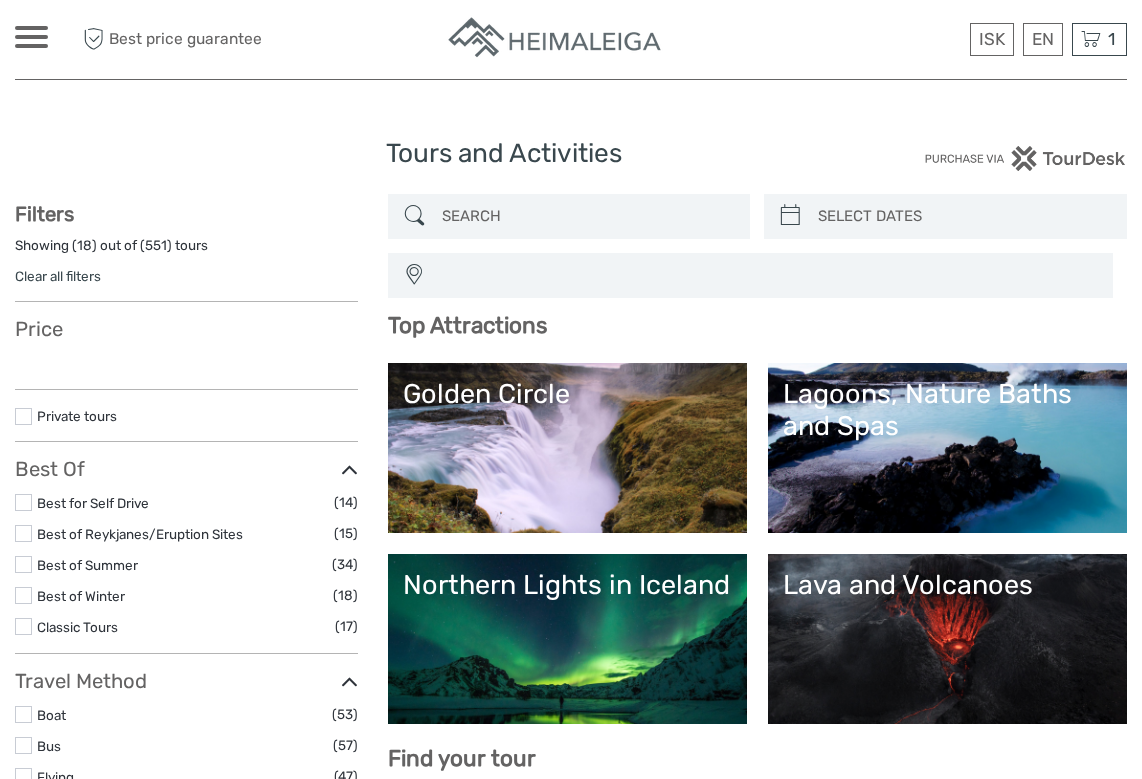 select 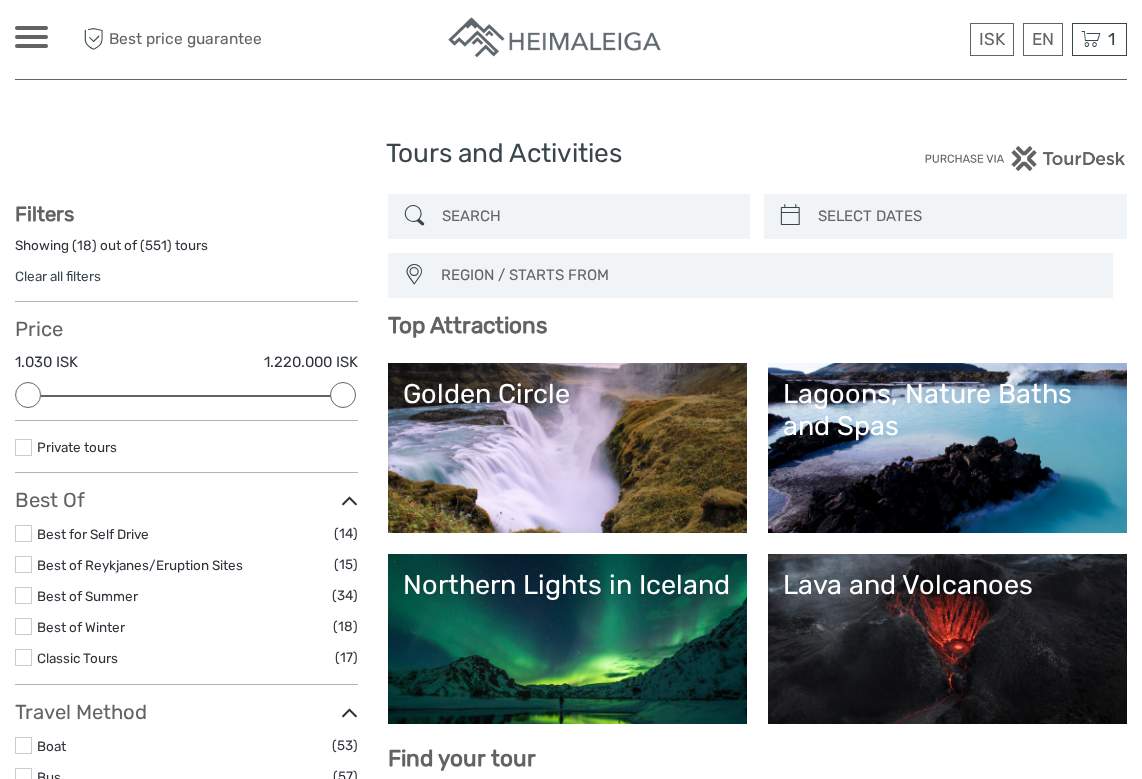 scroll, scrollTop: 0, scrollLeft: 0, axis: both 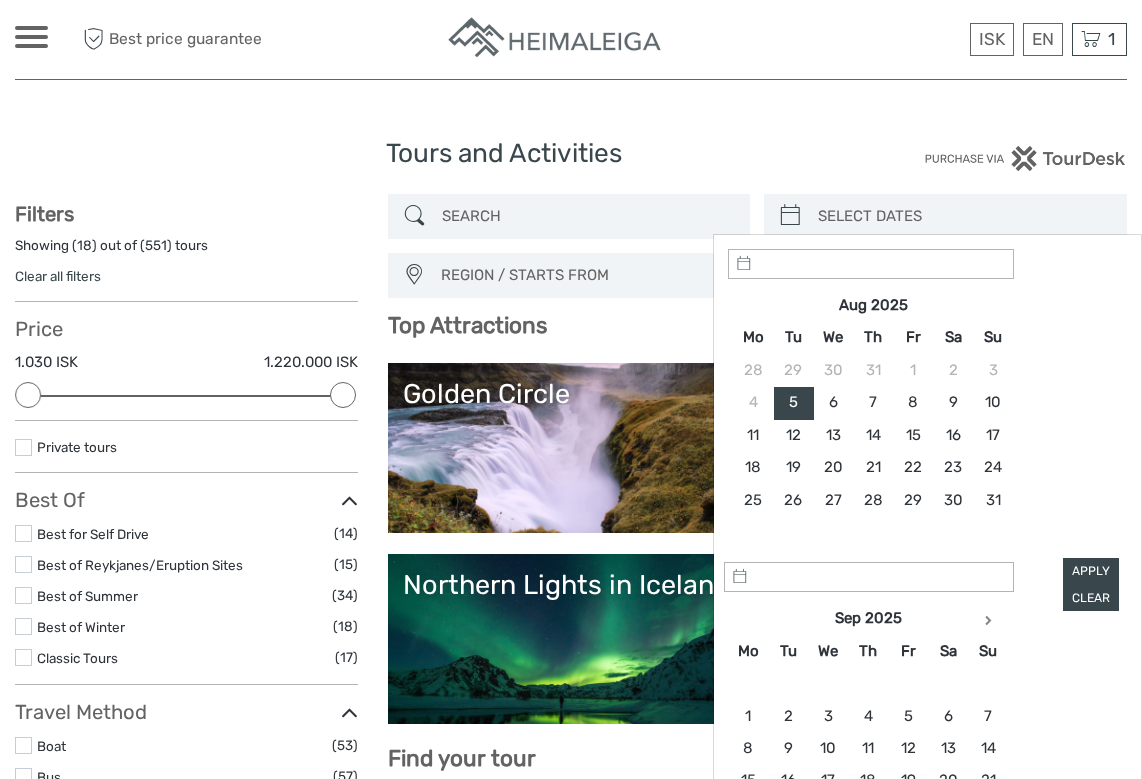 type on "[DATE]" 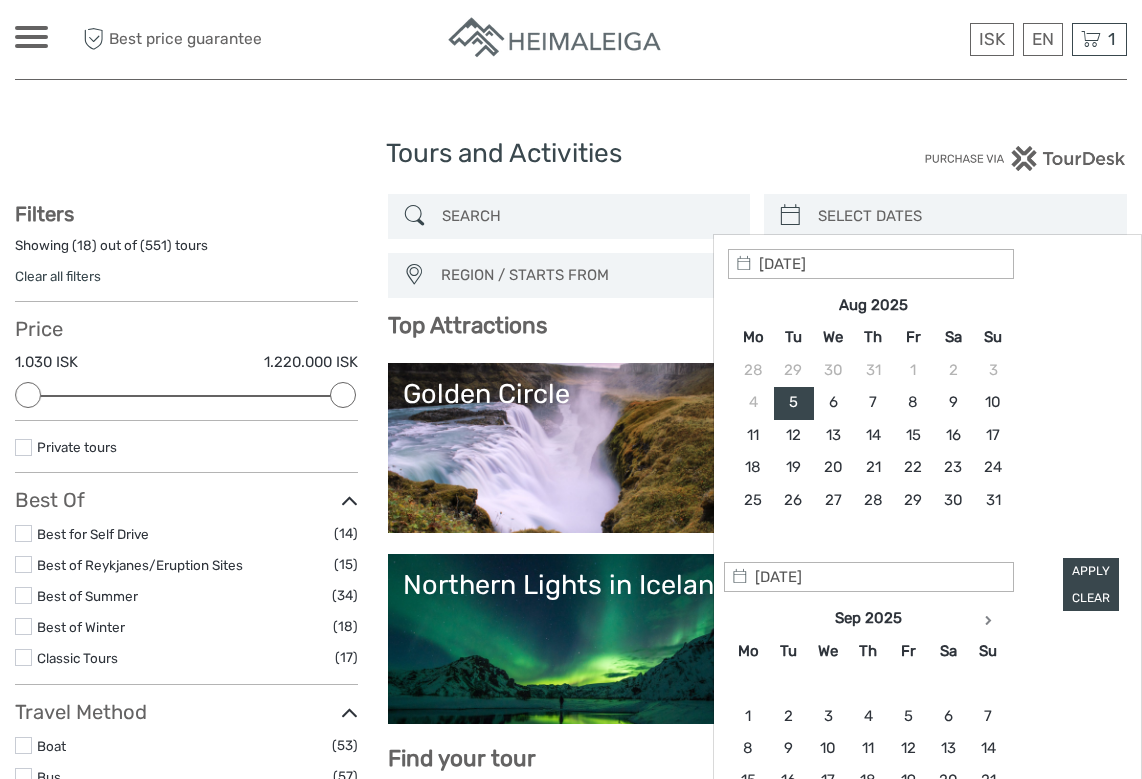 click at bounding box center (963, 216) 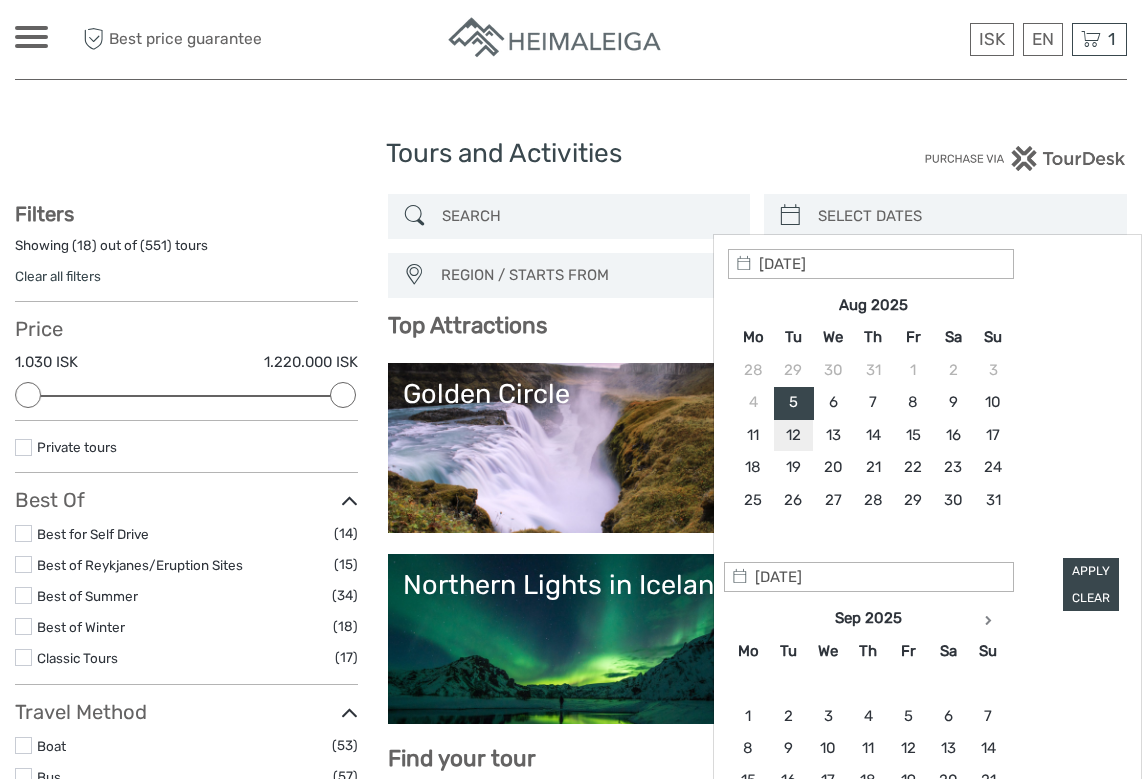 type on "[DATE]" 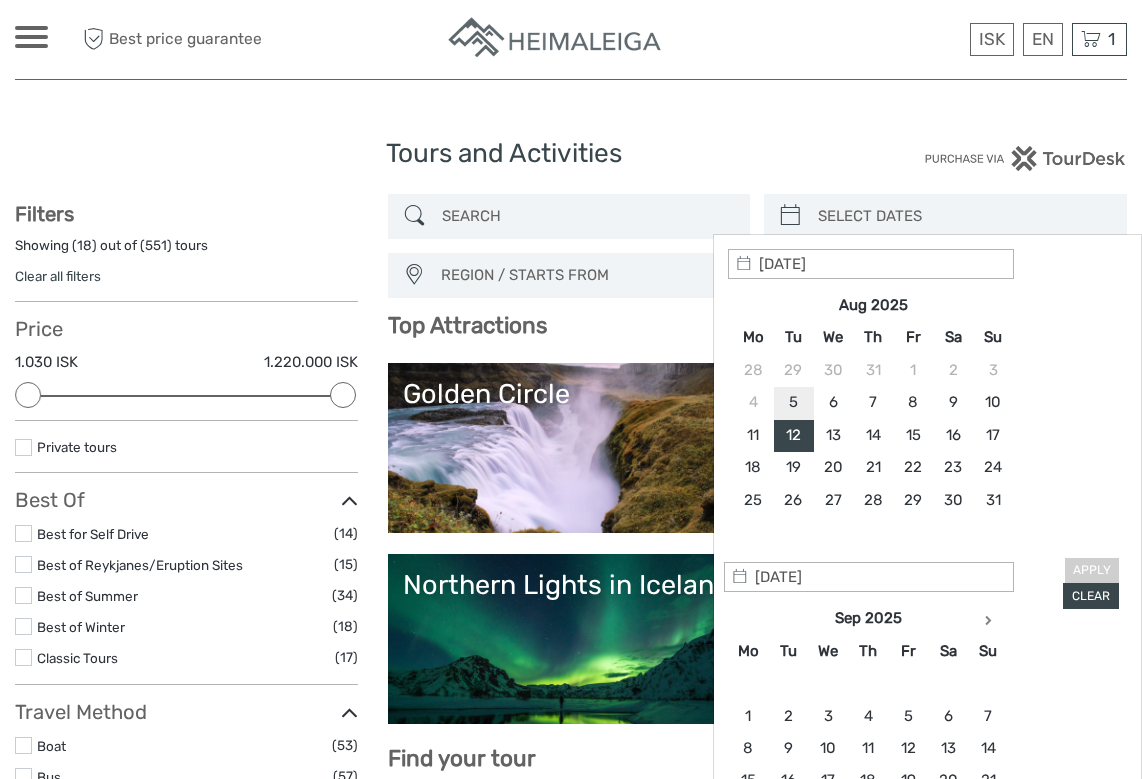 click on "Apply   Clear" at bounding box center (927, 429) 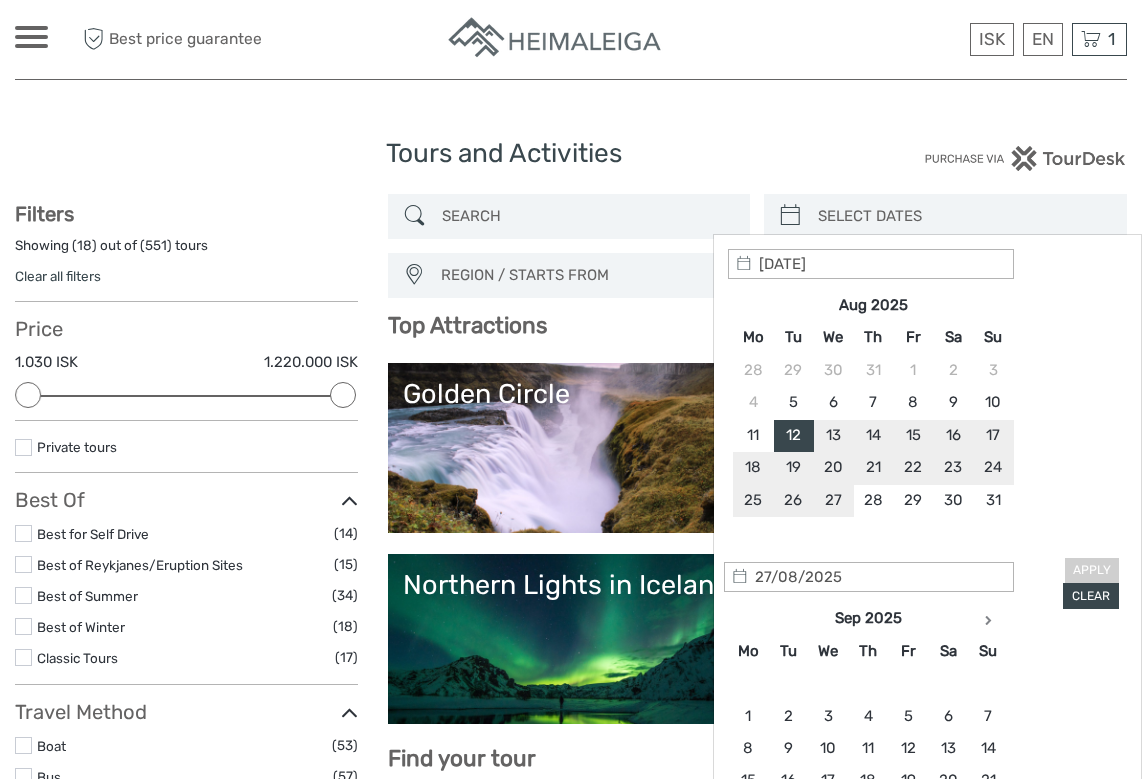 click on "Top Attractions" at bounding box center [757, 325] 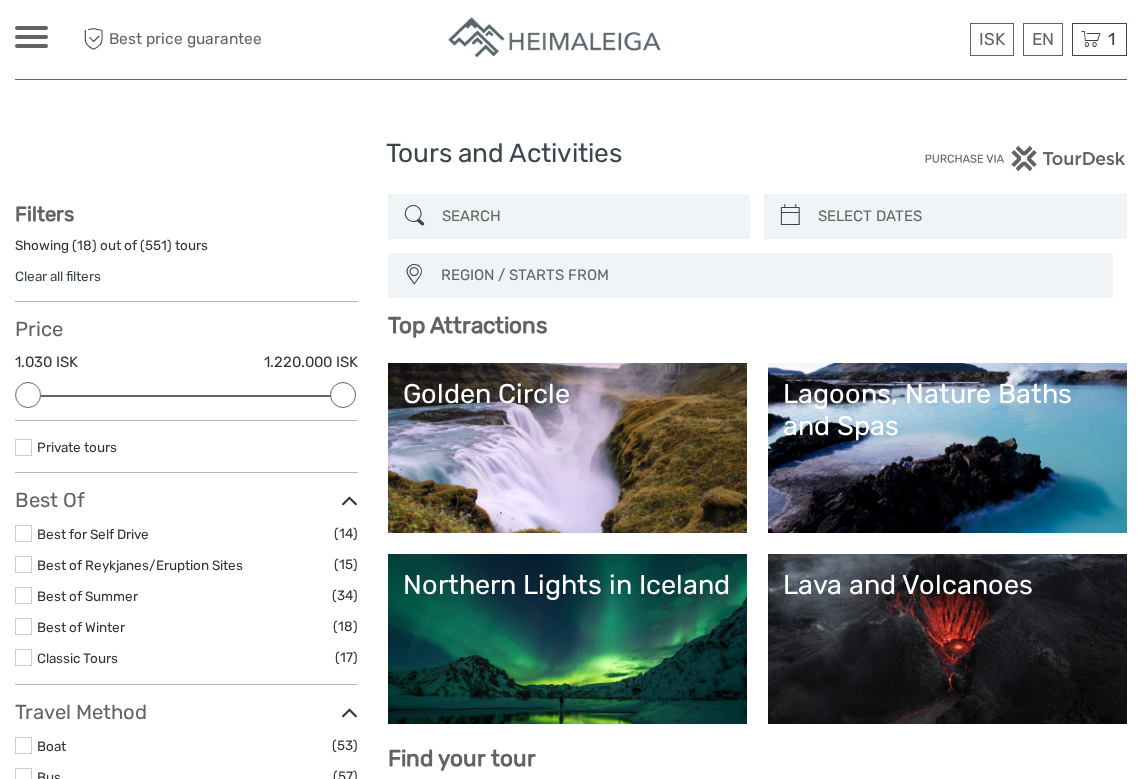 click on "Filters" at bounding box center (186, 214) 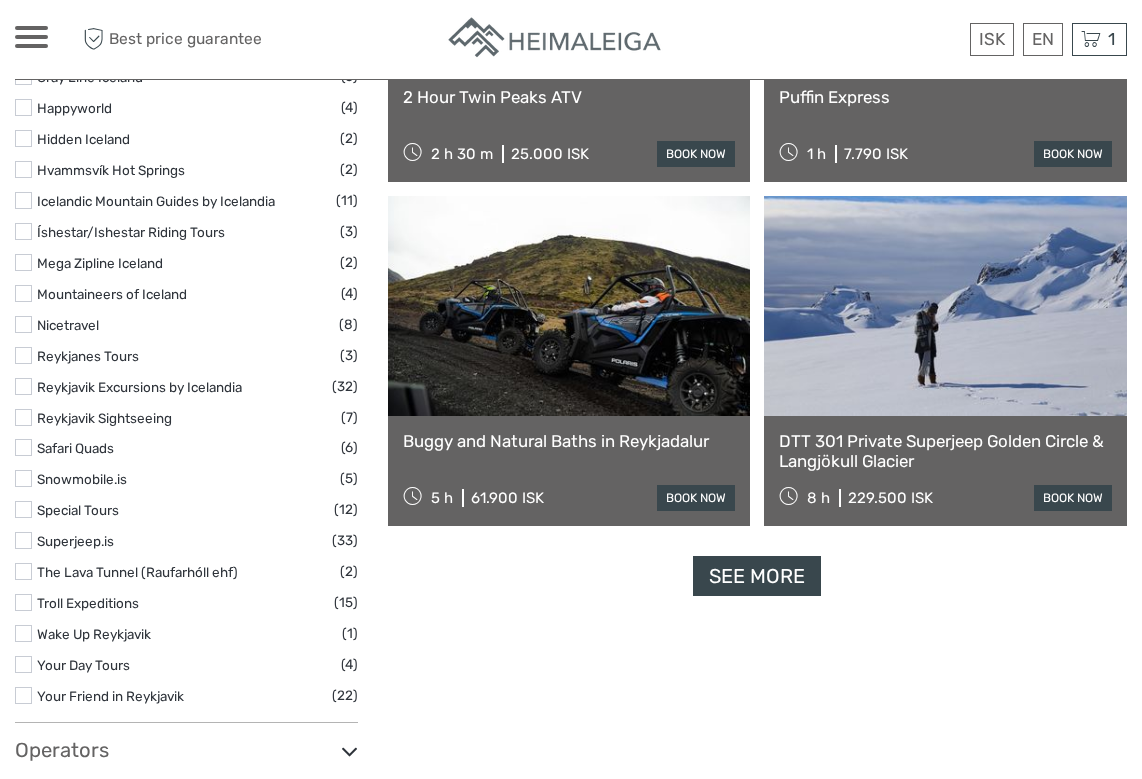 scroll, scrollTop: 2841, scrollLeft: 0, axis: vertical 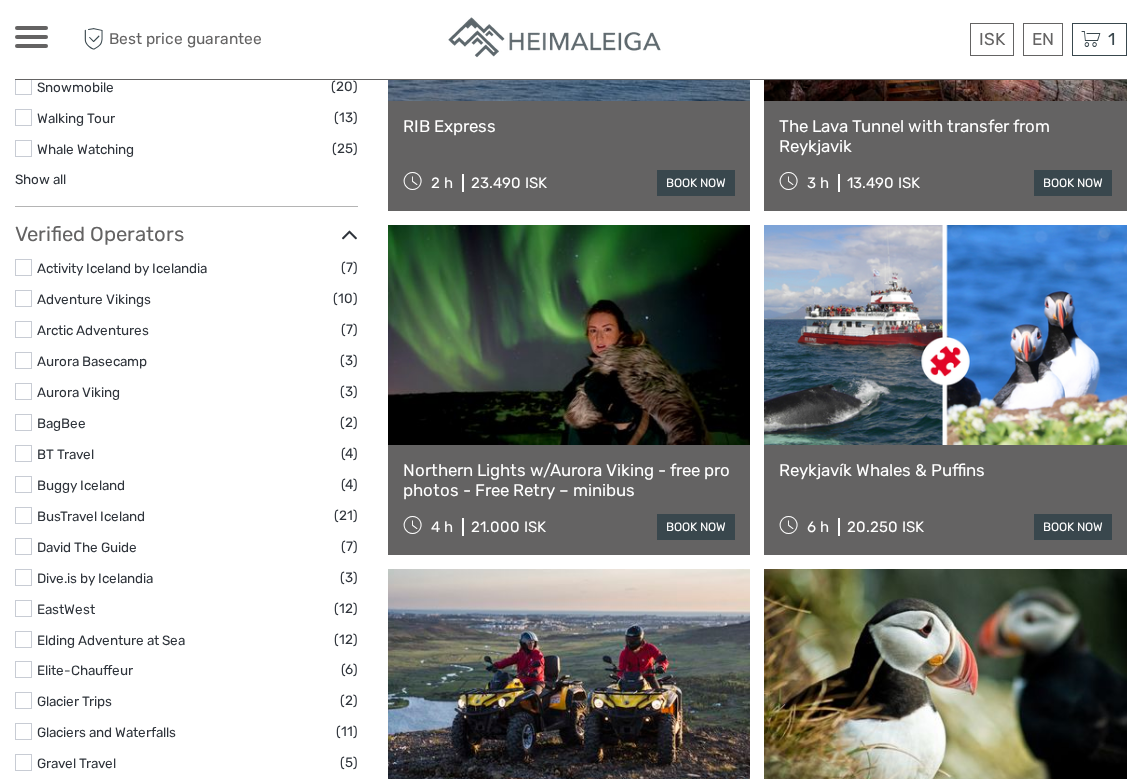 click at bounding box center (945, 335) 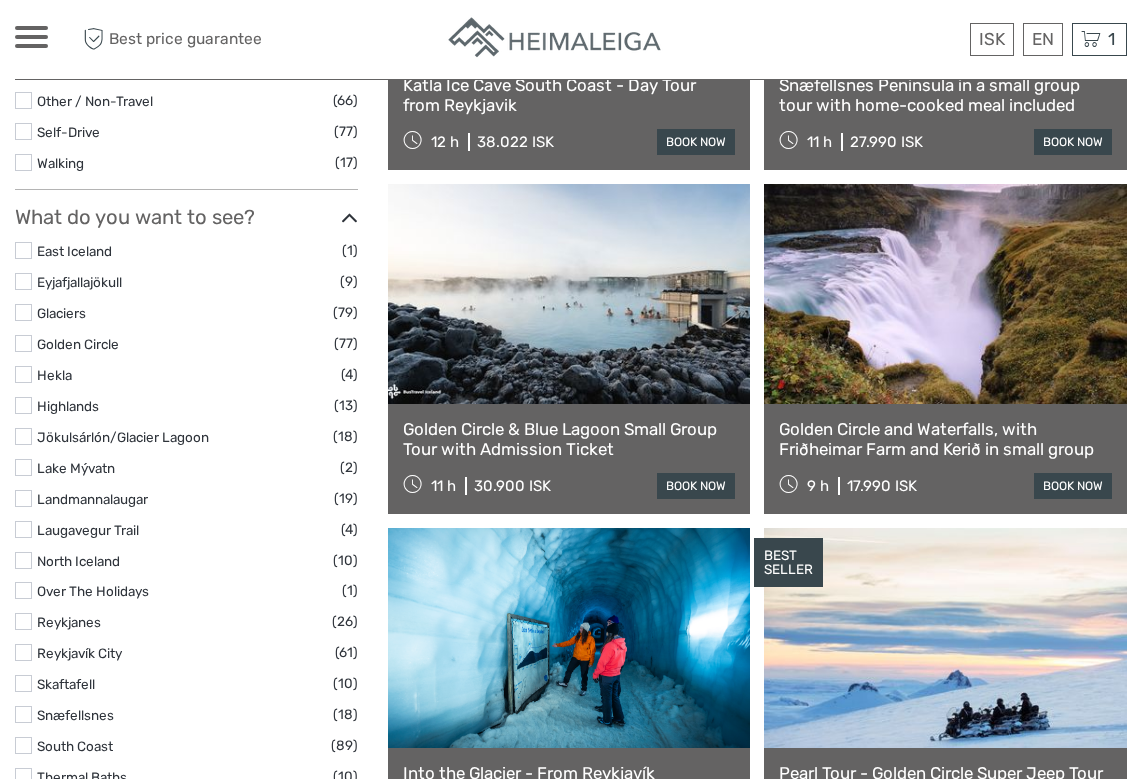 scroll, scrollTop: 763, scrollLeft: 0, axis: vertical 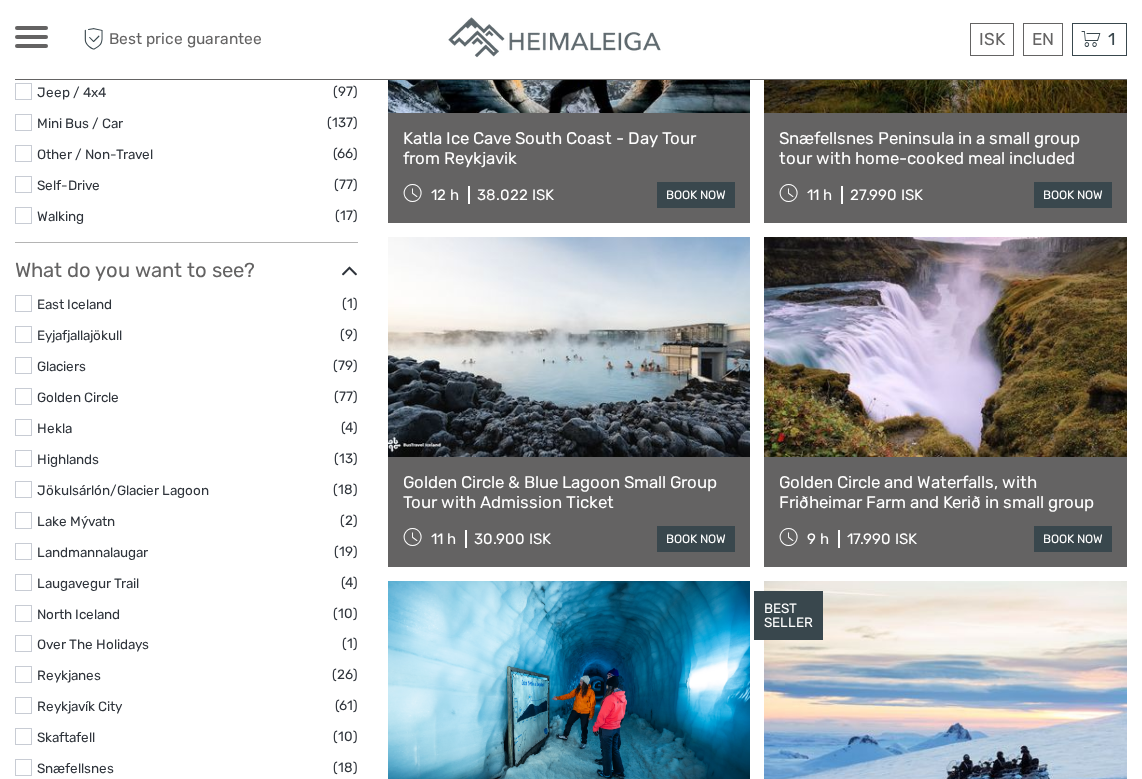 click on "Show filters
Hide filters
Filters
Showing ( 18 ) out of ( 551 ) tours
Clear all filters
Price
1.030 ISK   1.220.000 ISK
Clear
Private tours
Best Of
Best for Self Drive
(14)
Best of Reykjanes/Eruption Sites
(15)
Best of Summer
(34)
Best of Winter
(18)
Classic Tours
(17)
No available tags
Travel Method
Boat
(53)
Bus" at bounding box center [201, 1170] 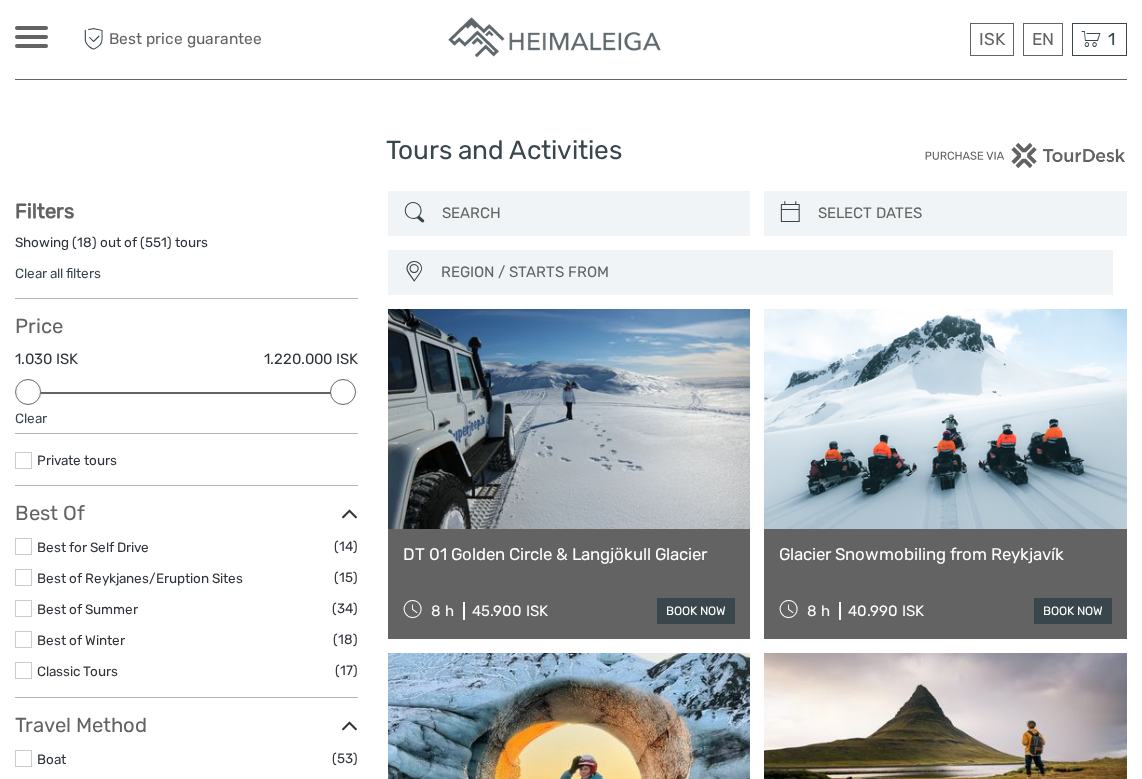 scroll, scrollTop: -1, scrollLeft: 0, axis: vertical 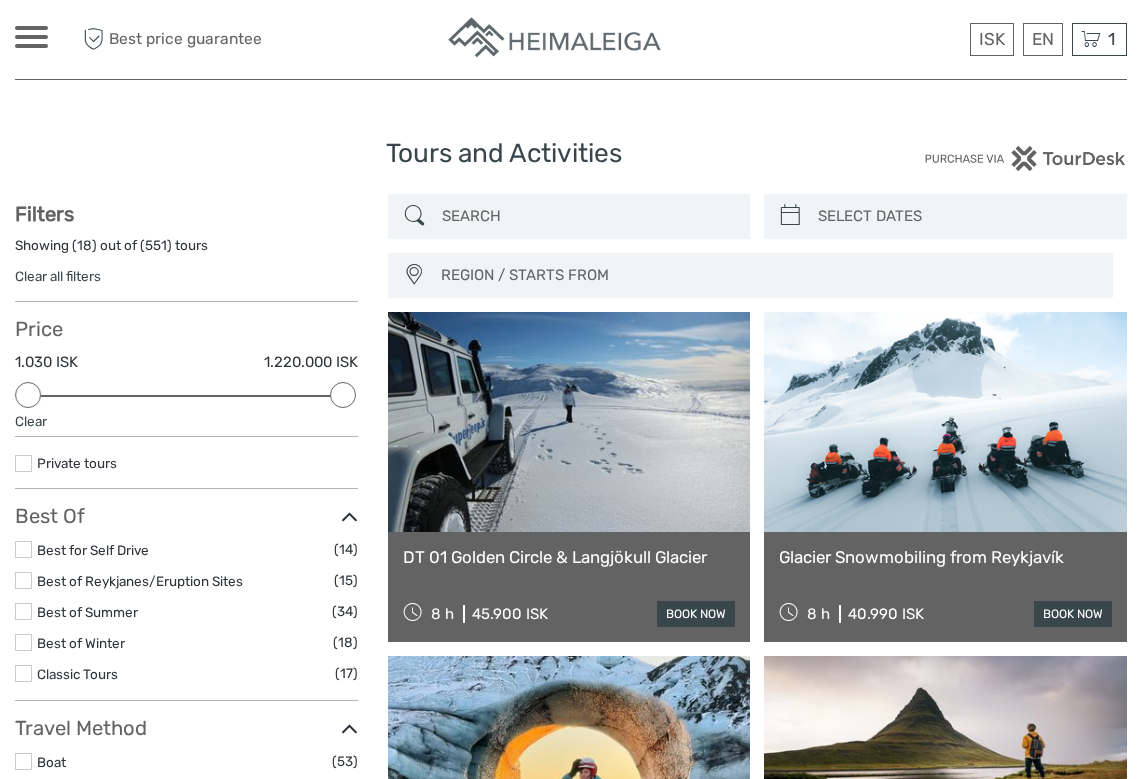 click at bounding box center [587, 216] 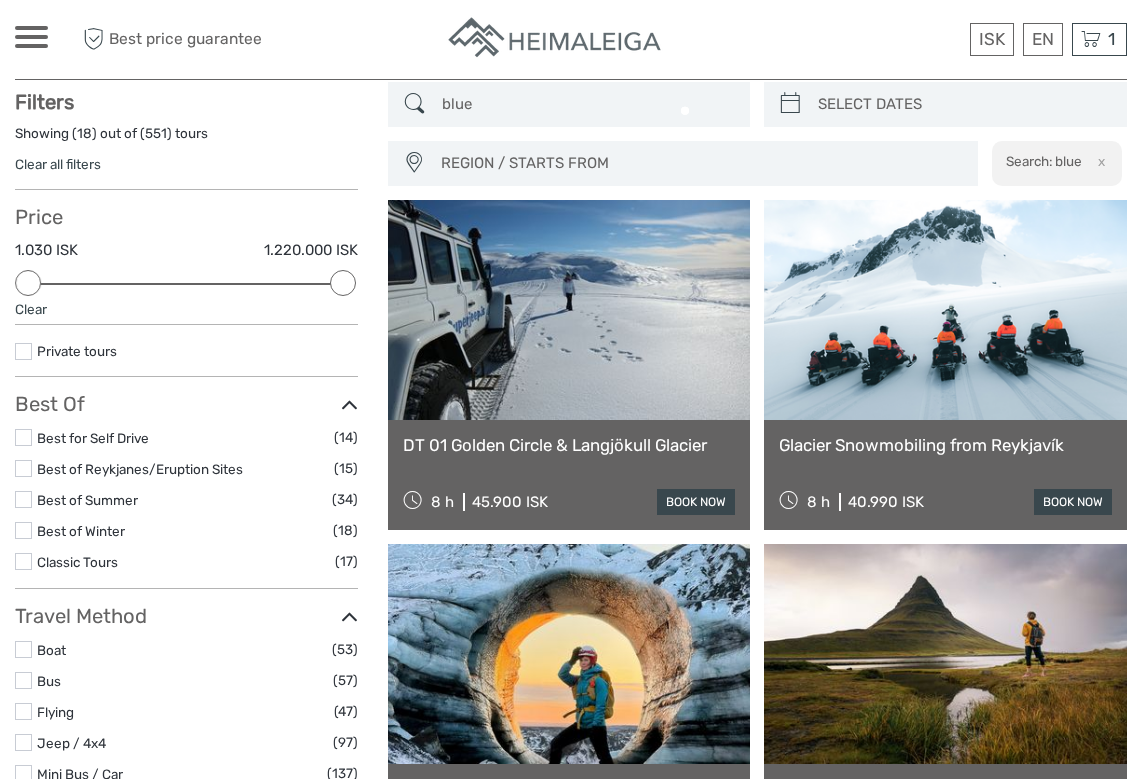 scroll, scrollTop: 113, scrollLeft: 0, axis: vertical 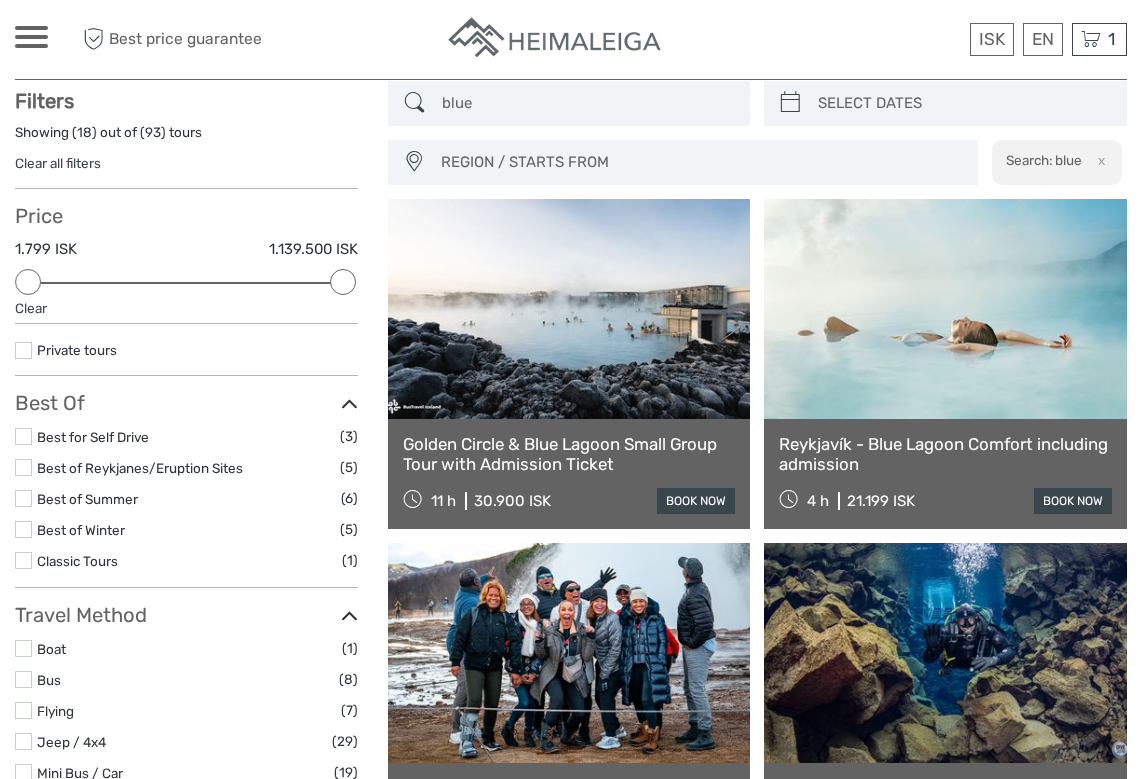 type on "blue" 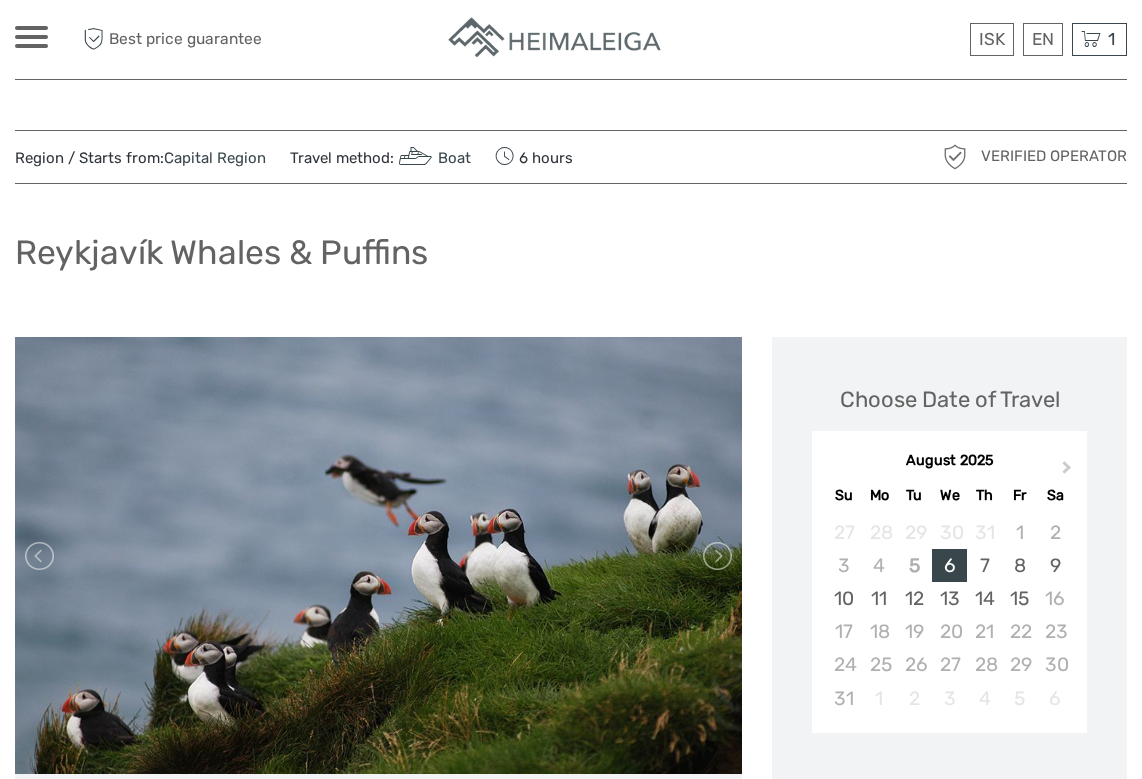 scroll, scrollTop: 0, scrollLeft: 0, axis: both 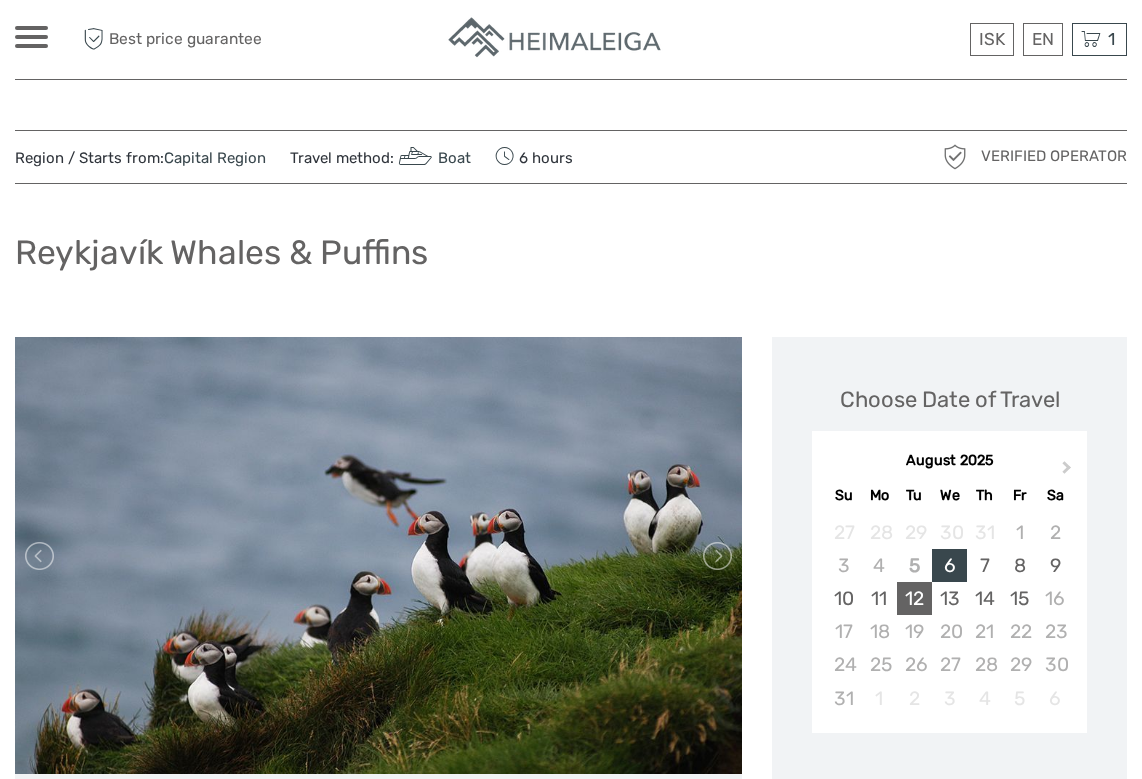 click on "12" at bounding box center (914, 598) 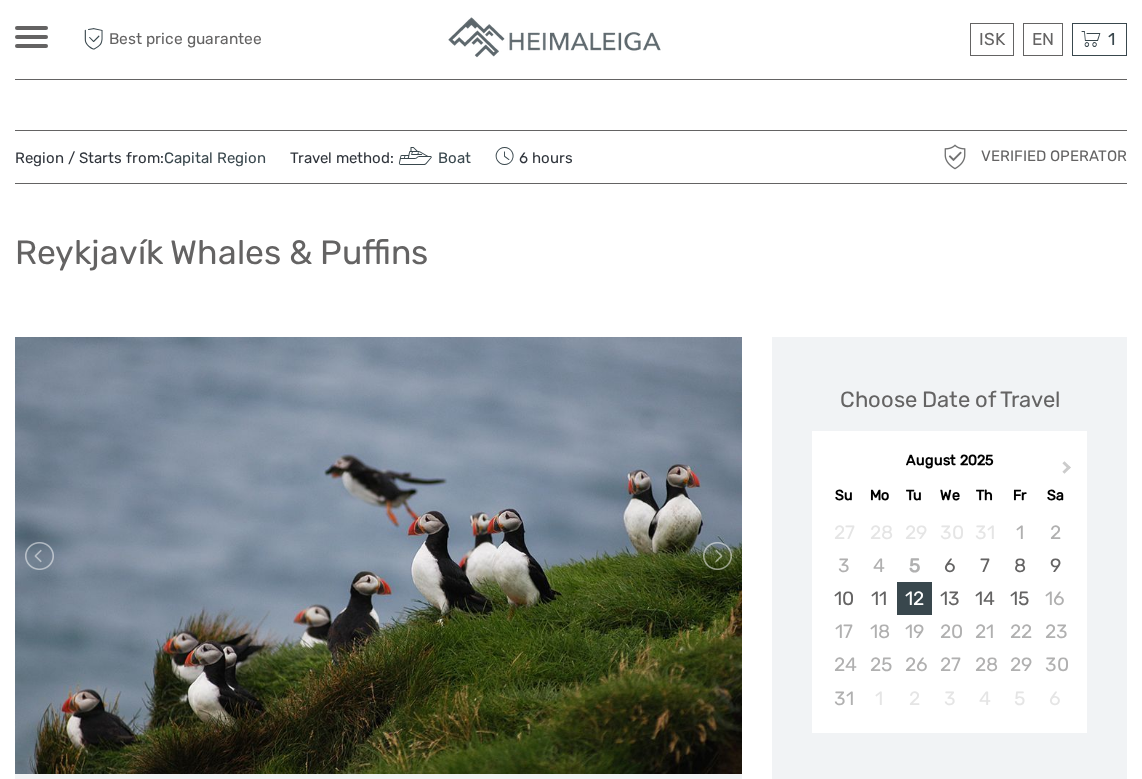 click on "Region / Starts from:
Capital Region
Travel method:
Boat
6 hours
Verified Operator
Reykjavík Whales & Puffins" at bounding box center (571, 1456) 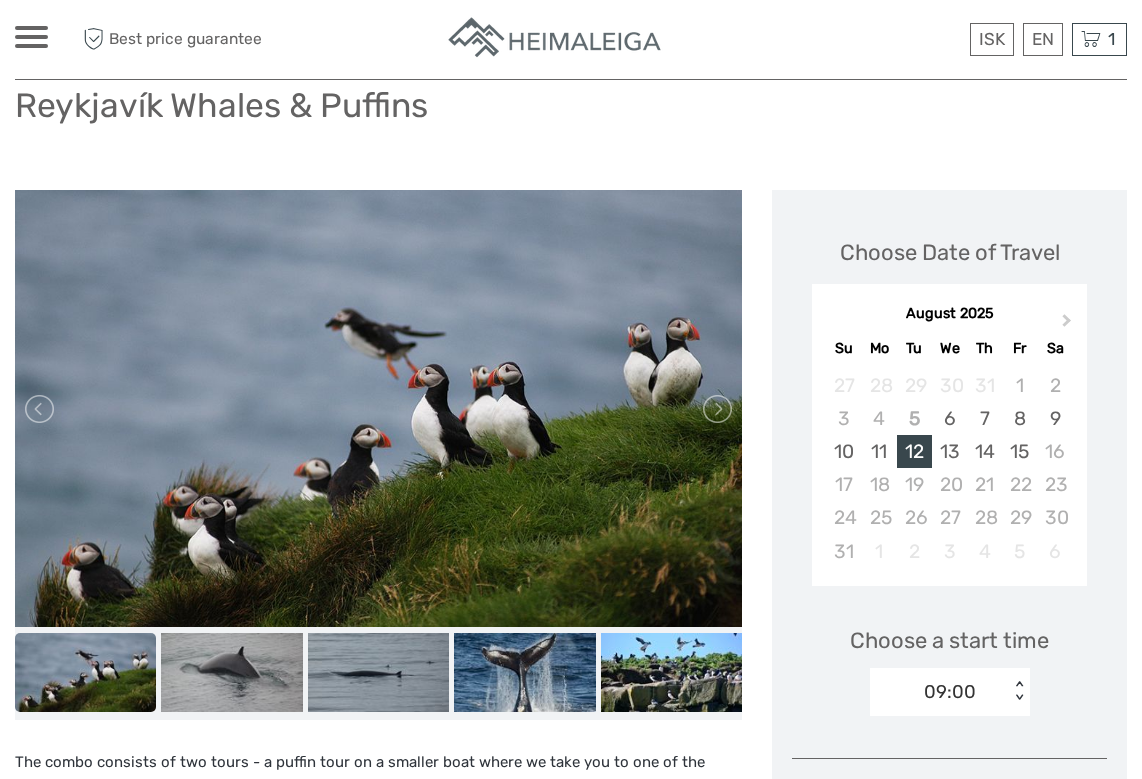 scroll, scrollTop: 151, scrollLeft: 0, axis: vertical 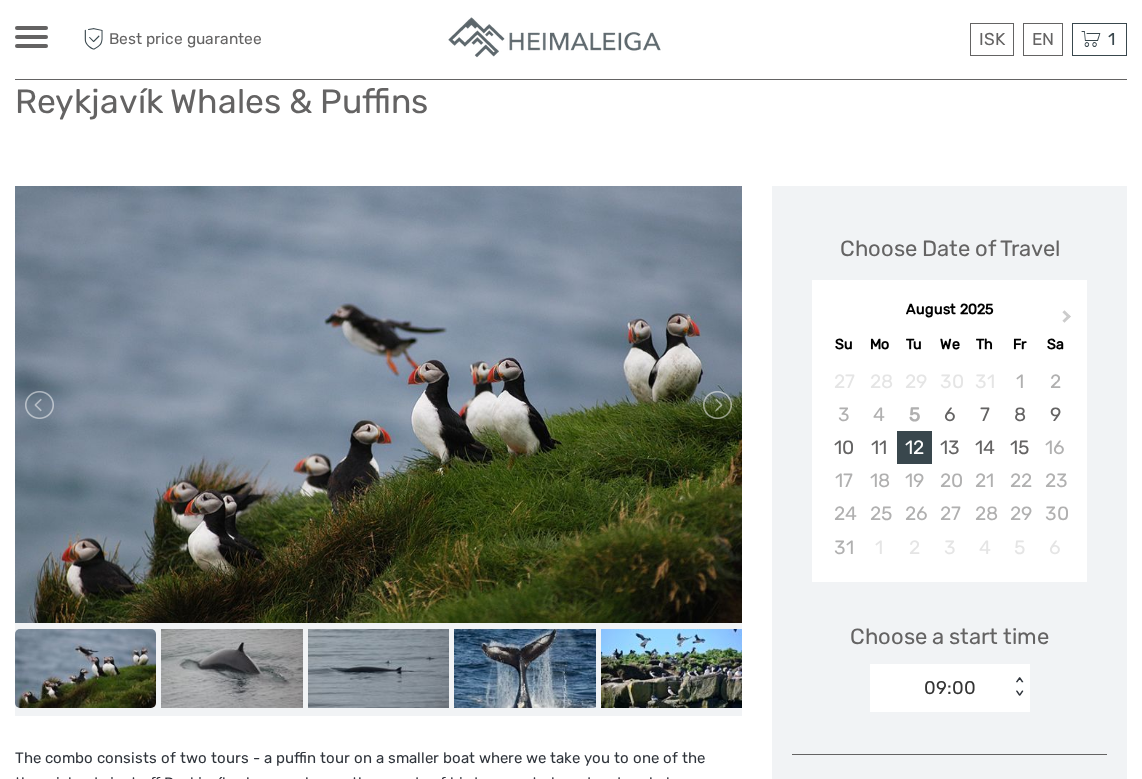click on "09:00 < >" at bounding box center (950, 688) 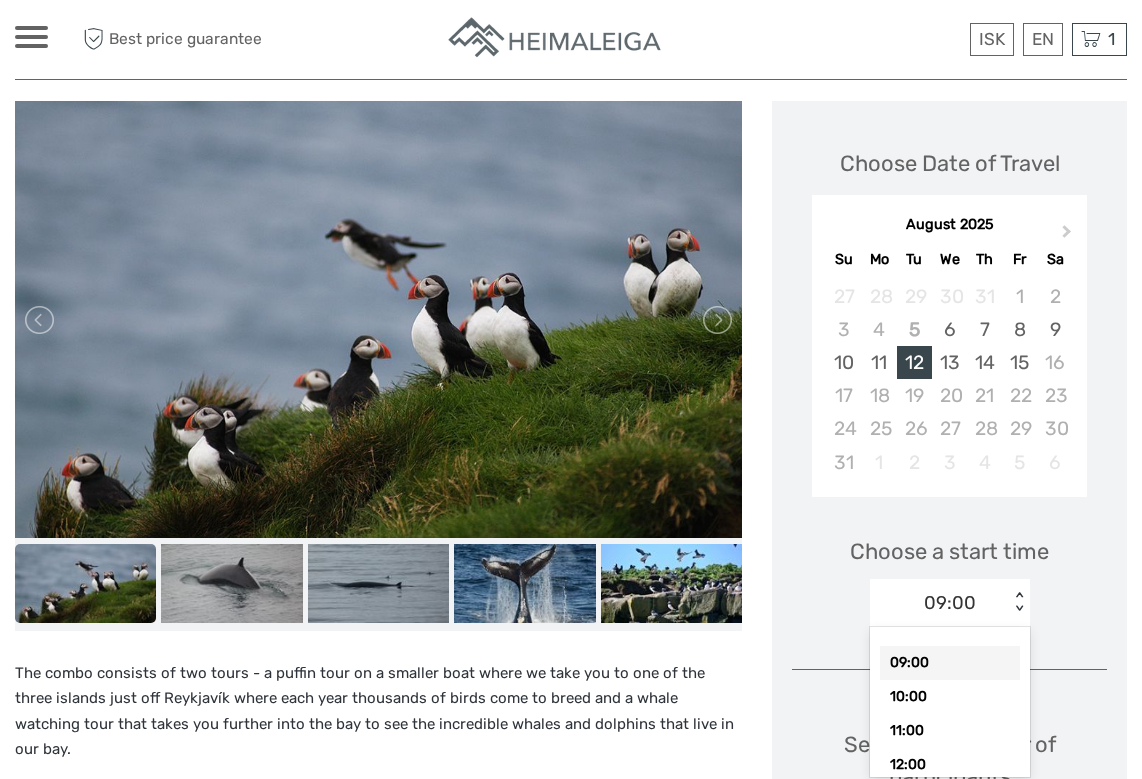 scroll, scrollTop: 237, scrollLeft: 0, axis: vertical 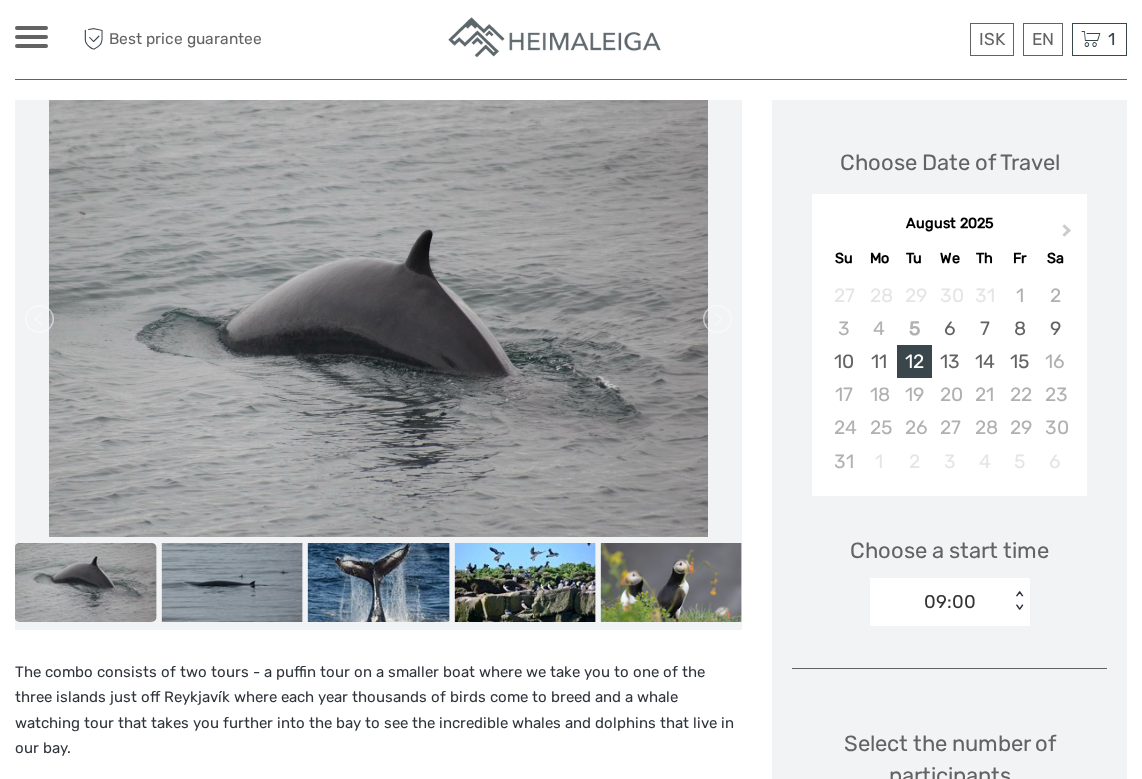 click at bounding box center [393, 1323] 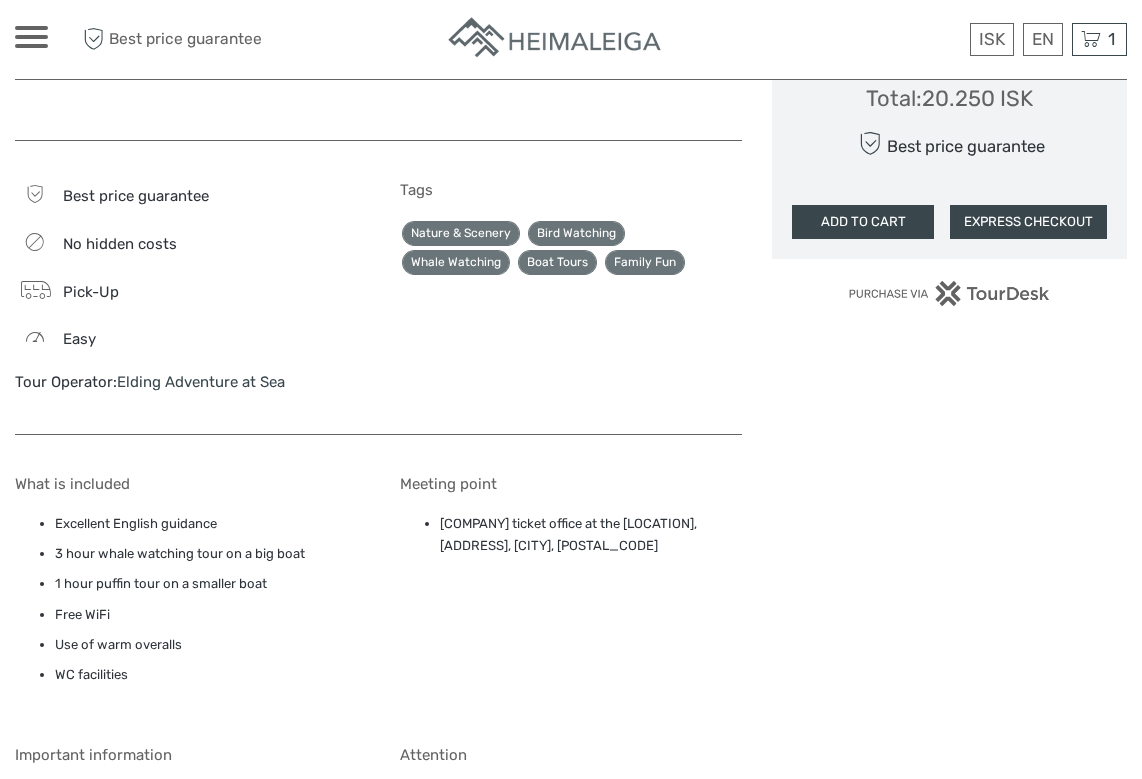 scroll, scrollTop: 1384, scrollLeft: 0, axis: vertical 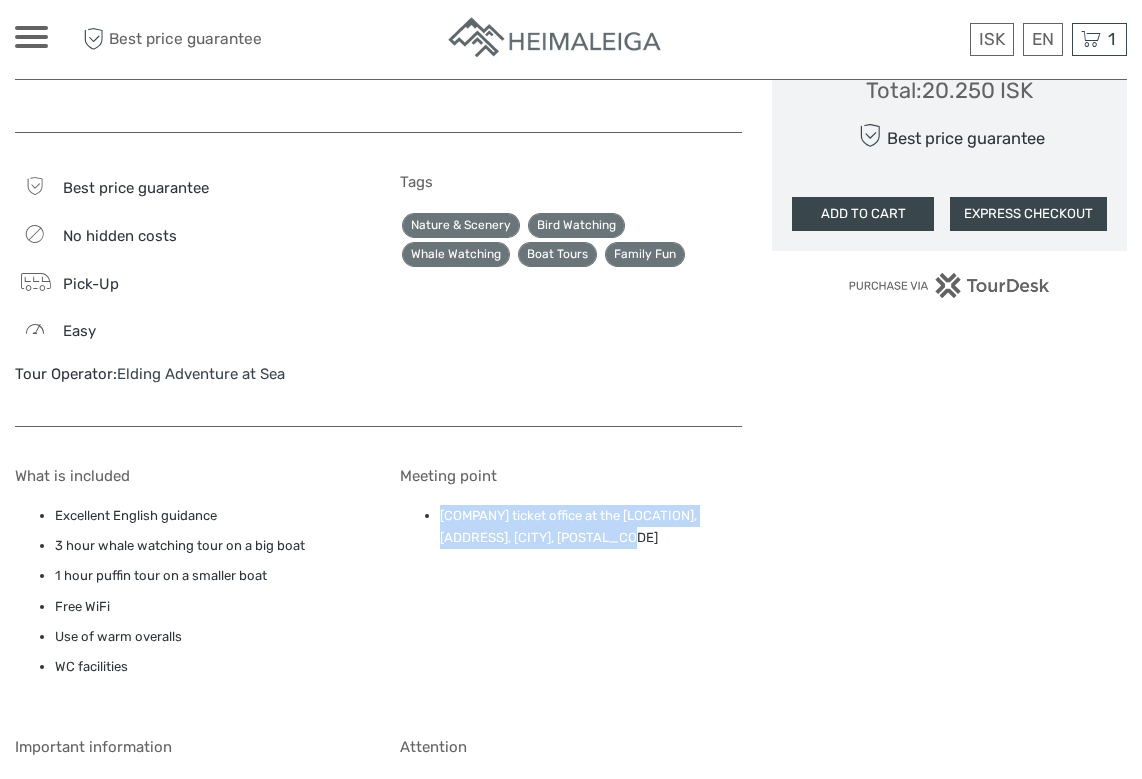 drag, startPoint x: 441, startPoint y: 475, endPoint x: 655, endPoint y: 483, distance: 214.14948 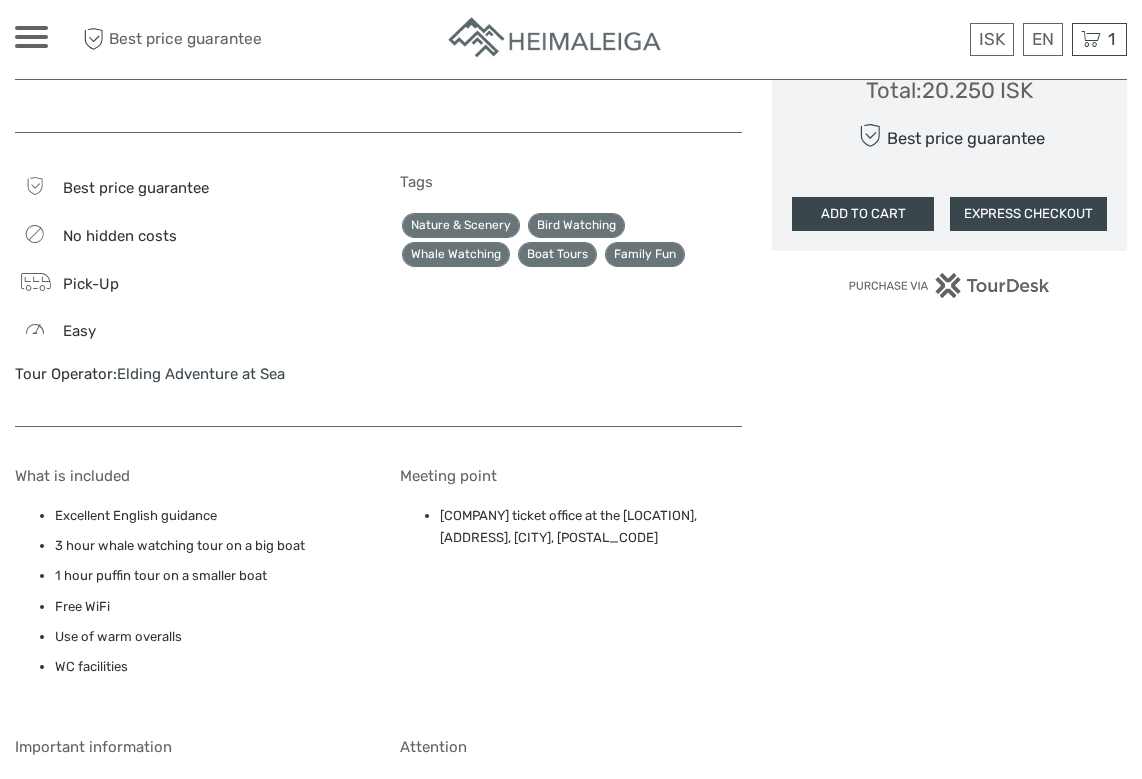 click on "Choose Date of Travel Next Month August 2025 Su Mo Tu We Th Fr Sa 27 28 29 30 31 1 2 3 4 5 6 7 8 9 10 11 12 13 14 15 16 17 18 19 20 21 22 23 24 25 26 27 28 29 30 31 1 2 3 4 5 6 Choose a start time 09:00 < > Select the number of participants (min. 1 participant) Adults 16+ years 20.250 ISK - 1 + Children 0 - 6 years 0 ISK - 0 + Youth 7 - 15 years 10.125 ISK - 0 + I would like to be picked up Adults :  1.875 ISK Children :  0 ISK Youth :  938 ISK Total :  20.250 ISK Best price guarantee ADD TO CART EXPRESS CHECKOUT" at bounding box center (949, 176) 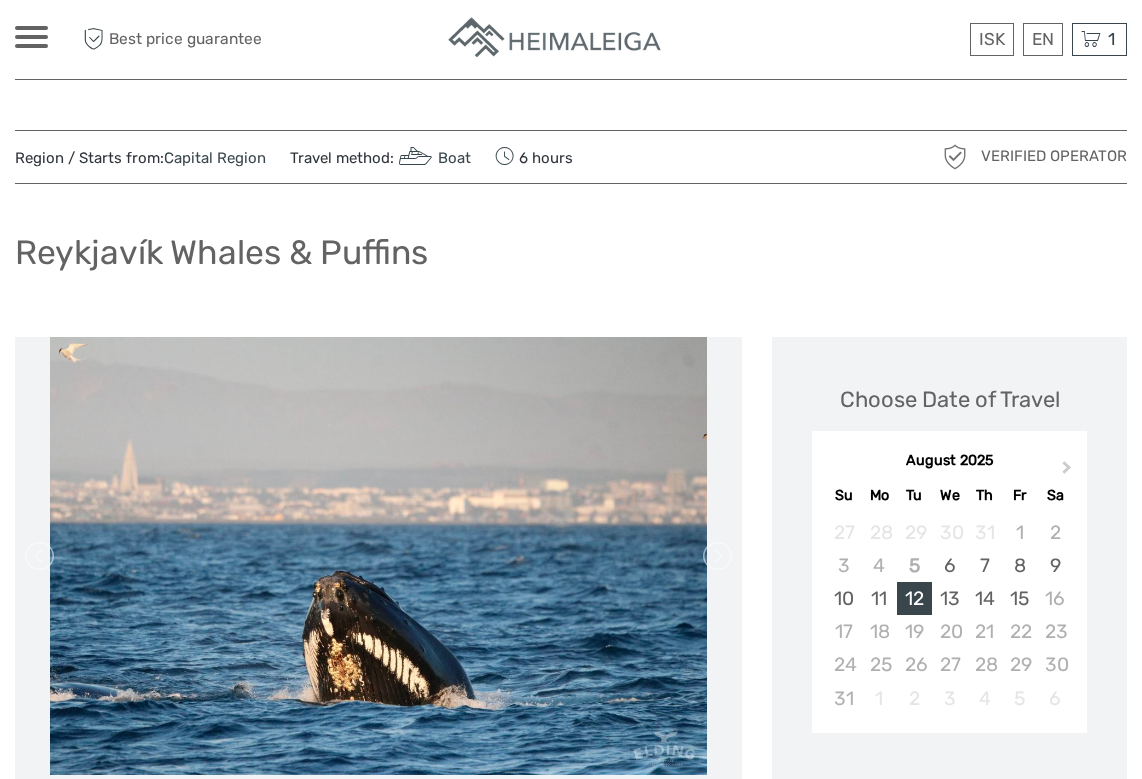 scroll, scrollTop: 0, scrollLeft: 0, axis: both 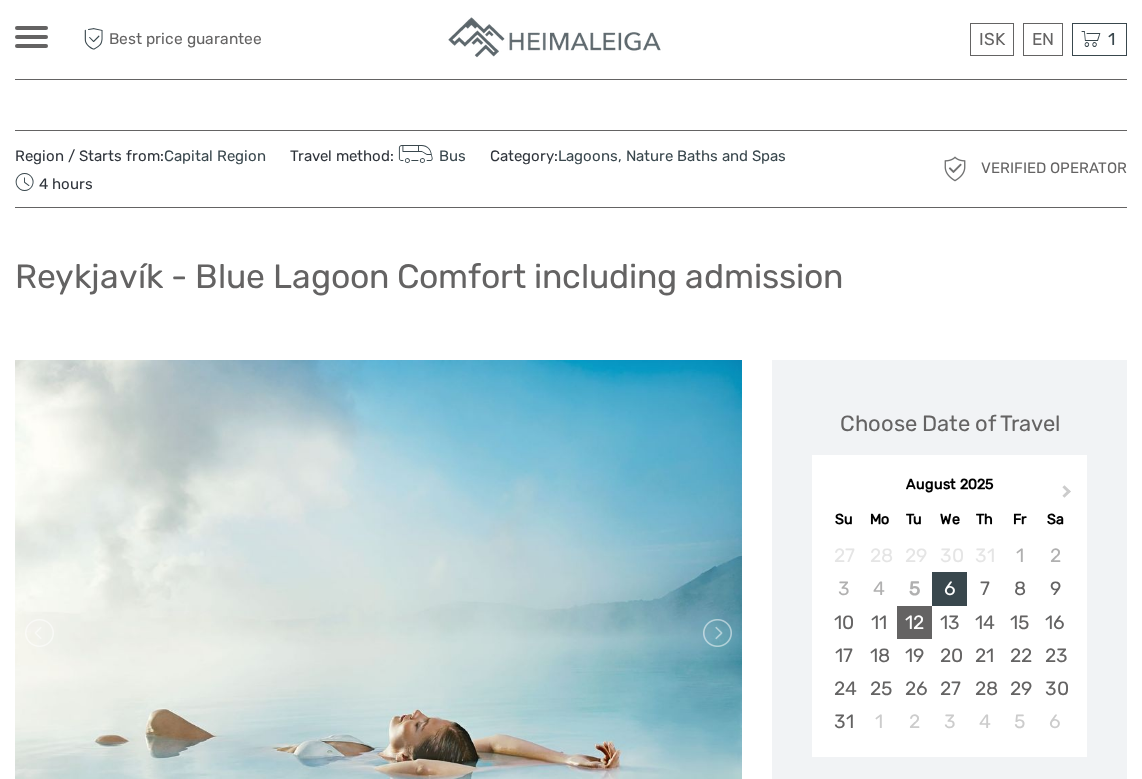 click on "12" at bounding box center (914, 622) 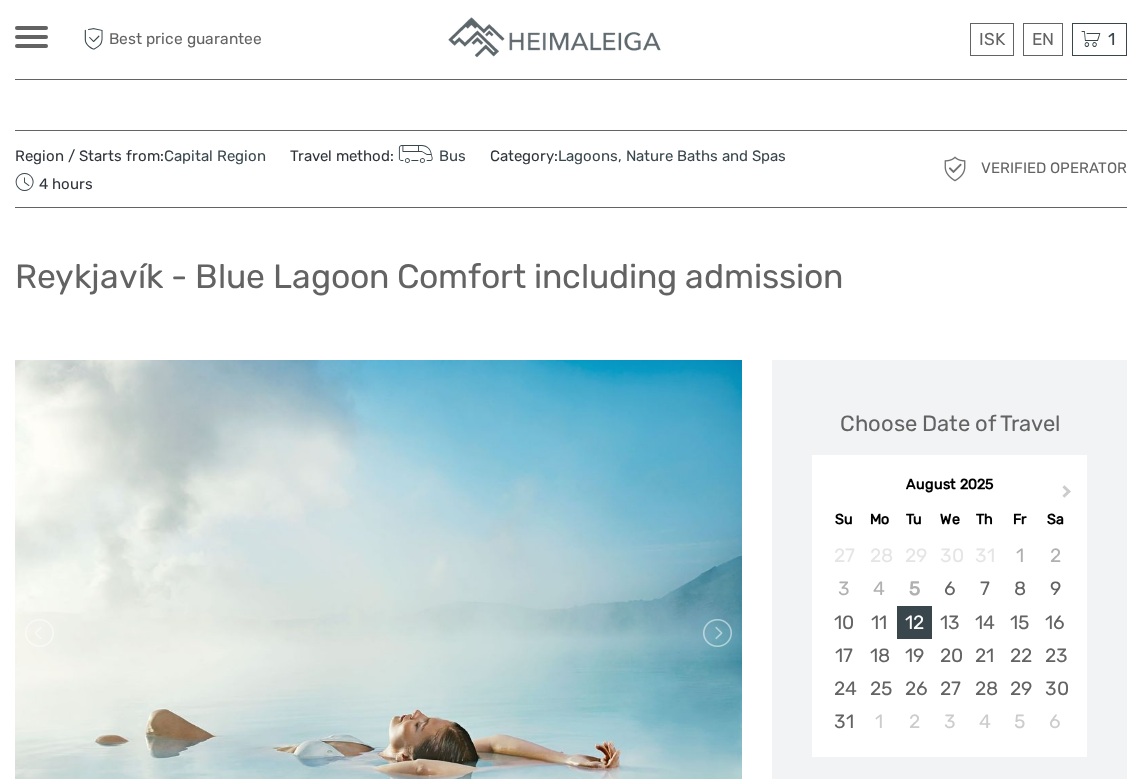 click on "Region / Starts from:
Capital Region
Travel method:
Bus
Category:  Lagoons, Nature Baths and Spas
4 hours
Verified Operator
Reykjavík - Blue Lagoon Comfort including admission" at bounding box center (571, 1158) 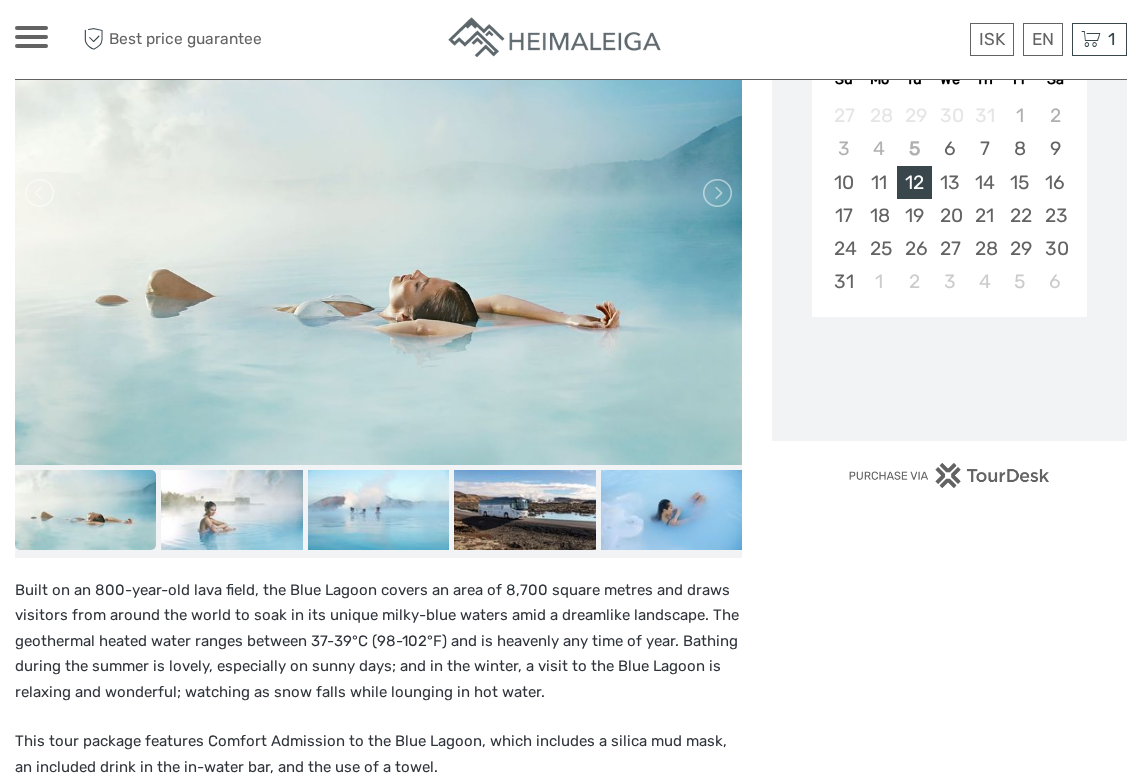 scroll, scrollTop: 445, scrollLeft: 0, axis: vertical 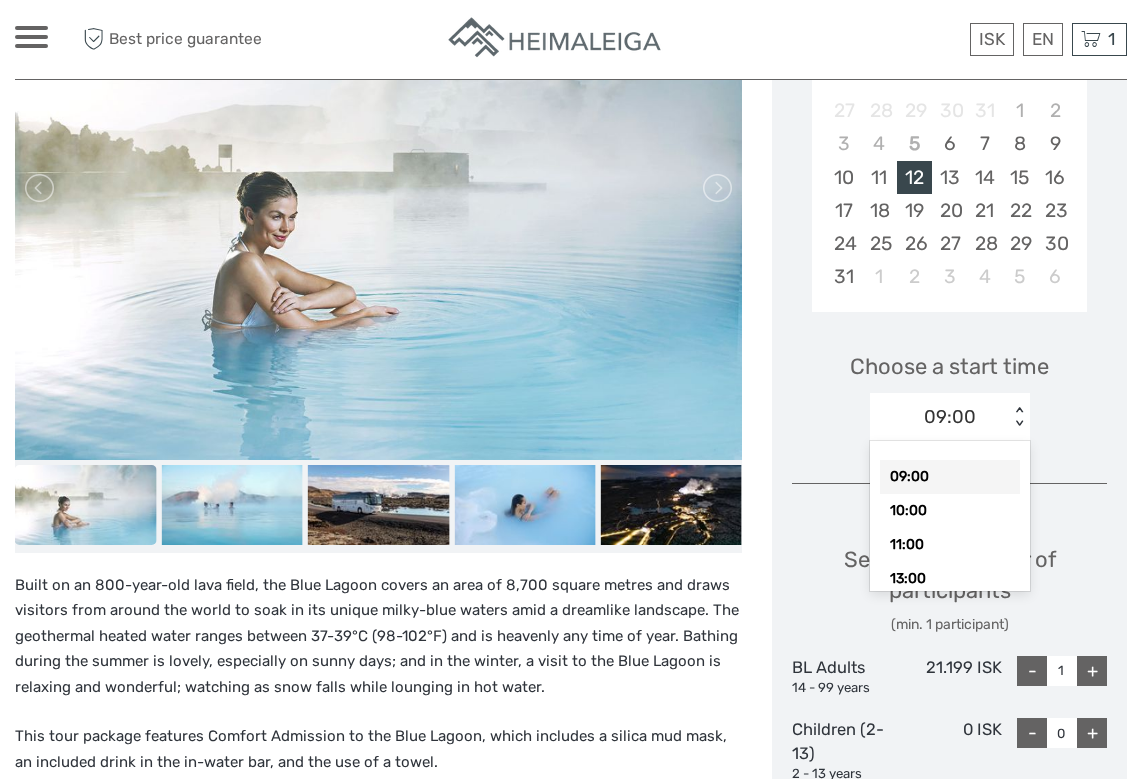 click on "09:00 < >" at bounding box center (950, 417) 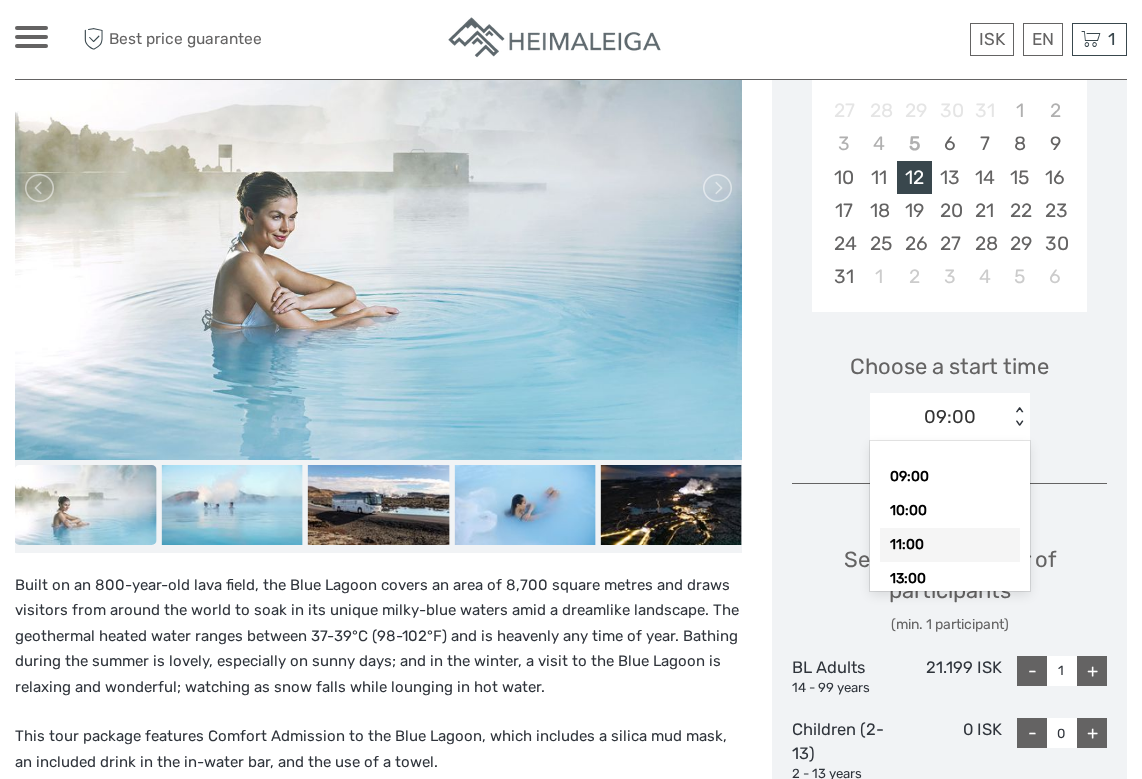 click on "11:00" at bounding box center (950, 545) 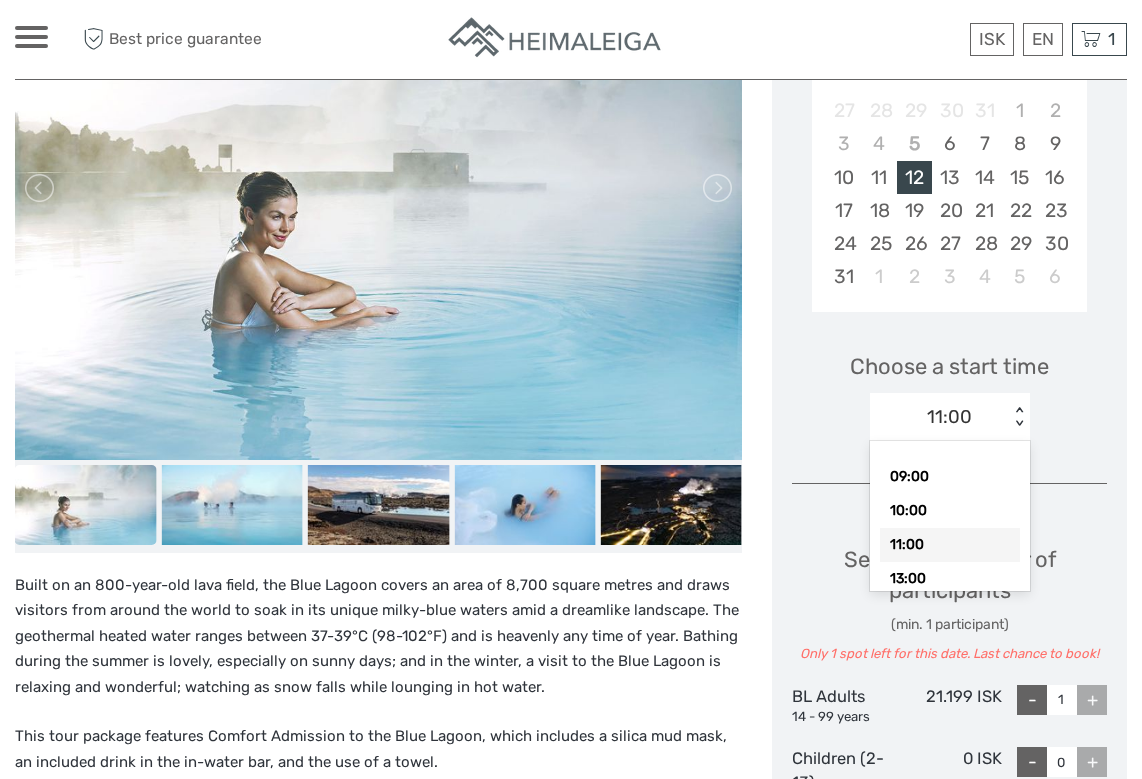 click on "< >" at bounding box center (1018, 417) 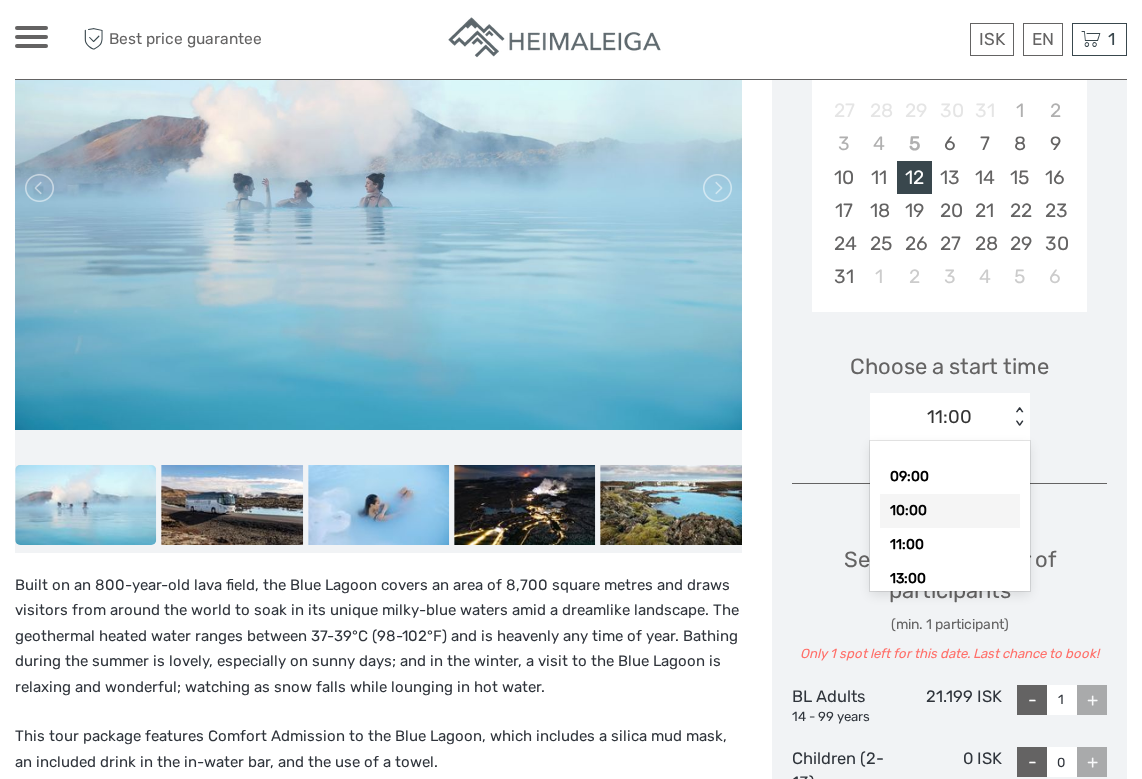 click on "10:00" at bounding box center [950, 511] 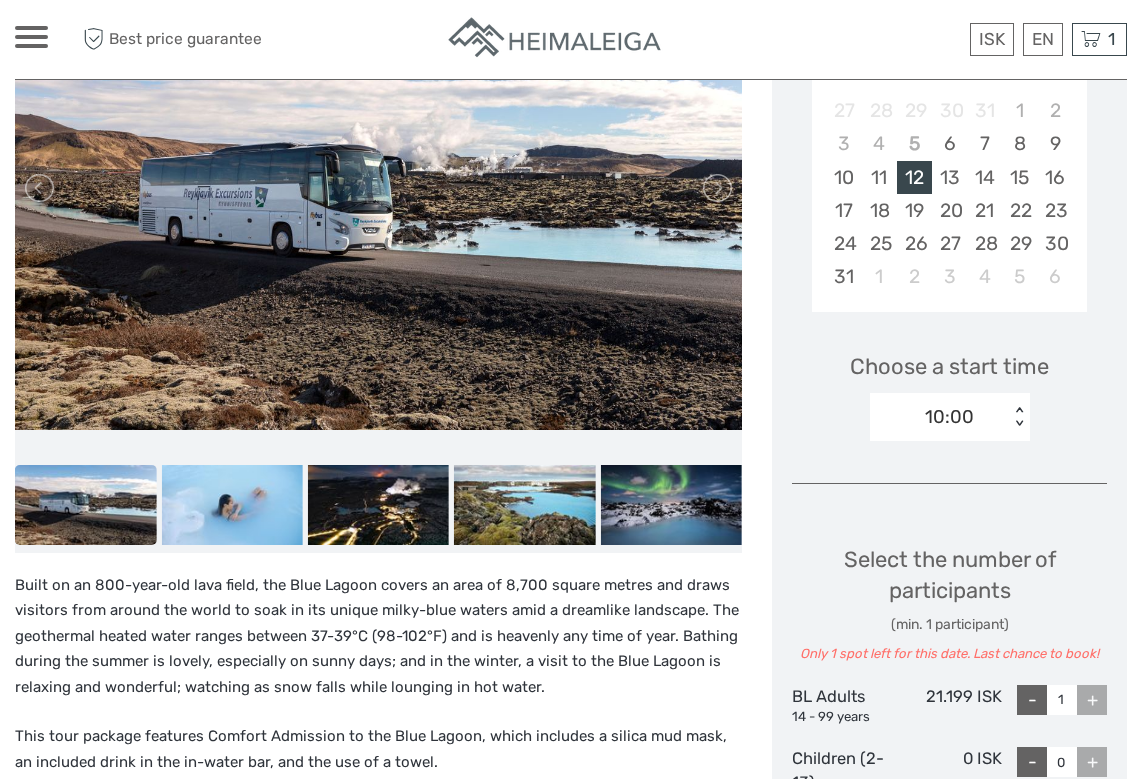 click on "Choose Date of Travel Next Month August 2025 Su Mo Tu We Th Fr Sa 27 28 29 30 31 1 2 3 4 5 6 7 8 9 10 11 12 13 14 15 16 17 18 19 20 21 22 23 24 25 26 27 28 29 30 31 1 2 3 4 5 6 Choose a start time 10:00 < > Select the number of participants (min. 1 participant) Only 1 spot  left for this date. Last chance to book! BL Adults 14 - 99 years 21.199 ISK - 1 + Children (2-13) 2 - 13 years 0 ISK - 0 + I would like to be picked up Total :  21.199 ISK Best price guarantee ADD TO CART EXPRESS CHECKOUT" at bounding box center [949, 509] 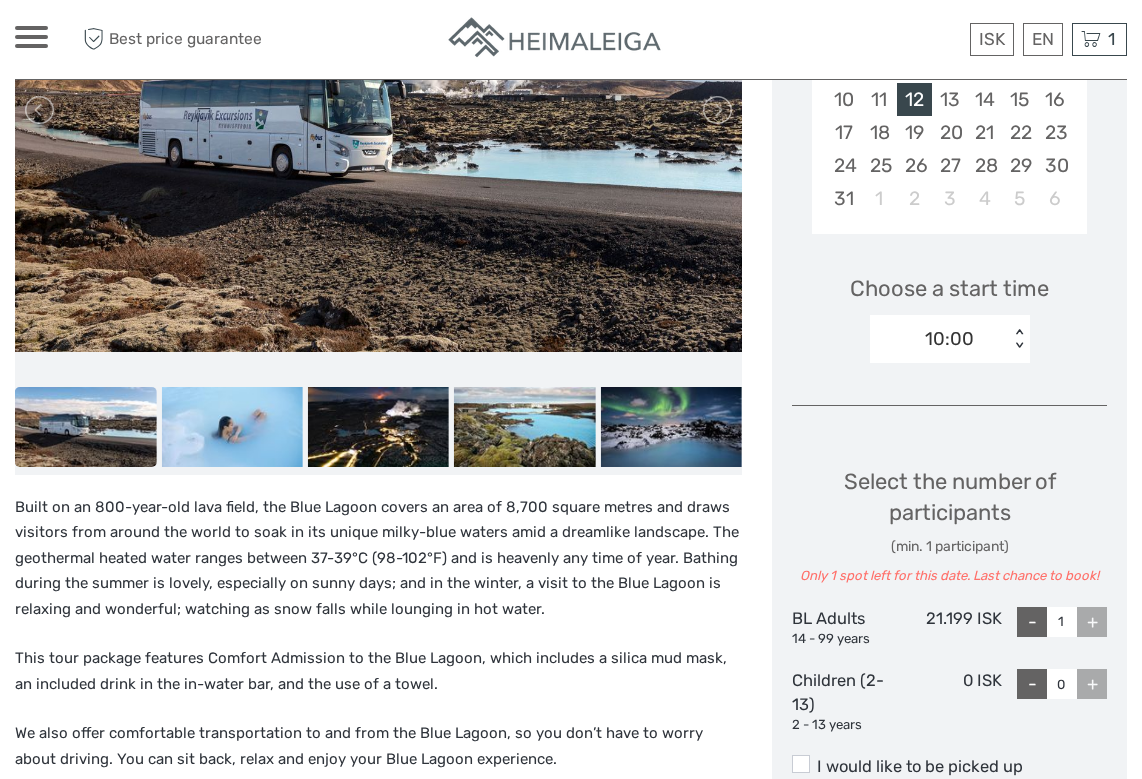 scroll, scrollTop: 499, scrollLeft: 0, axis: vertical 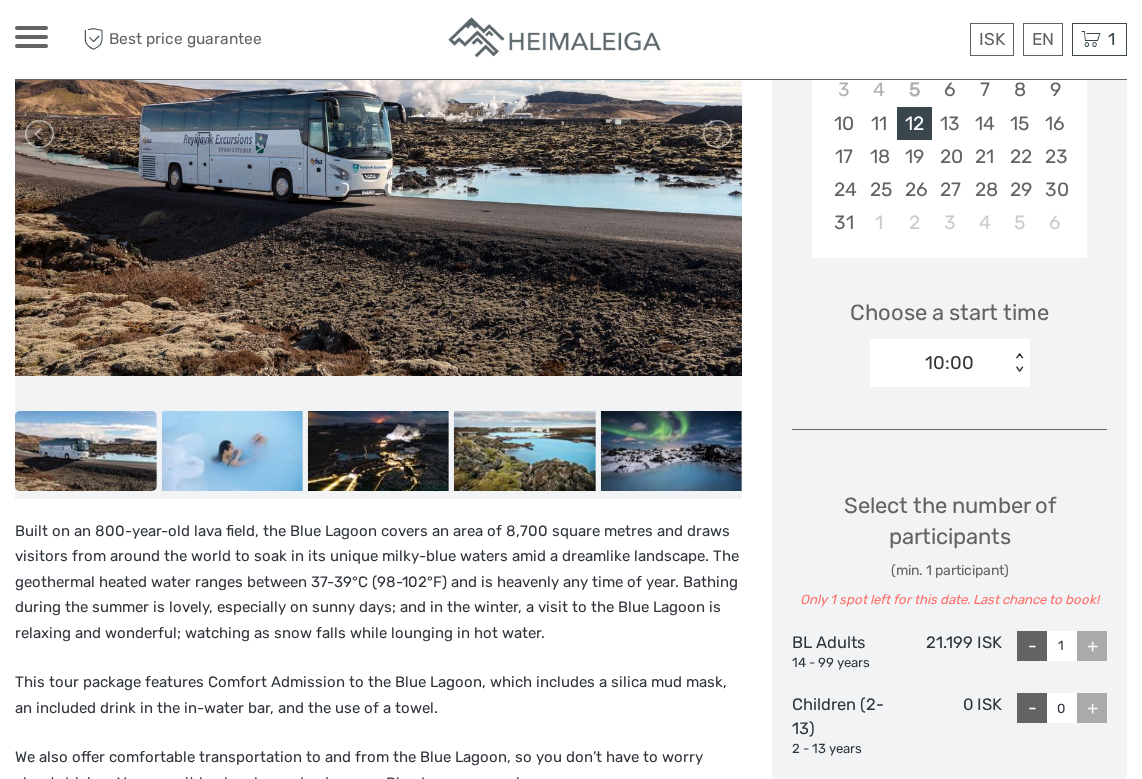 click on "+" at bounding box center [1092, 646] 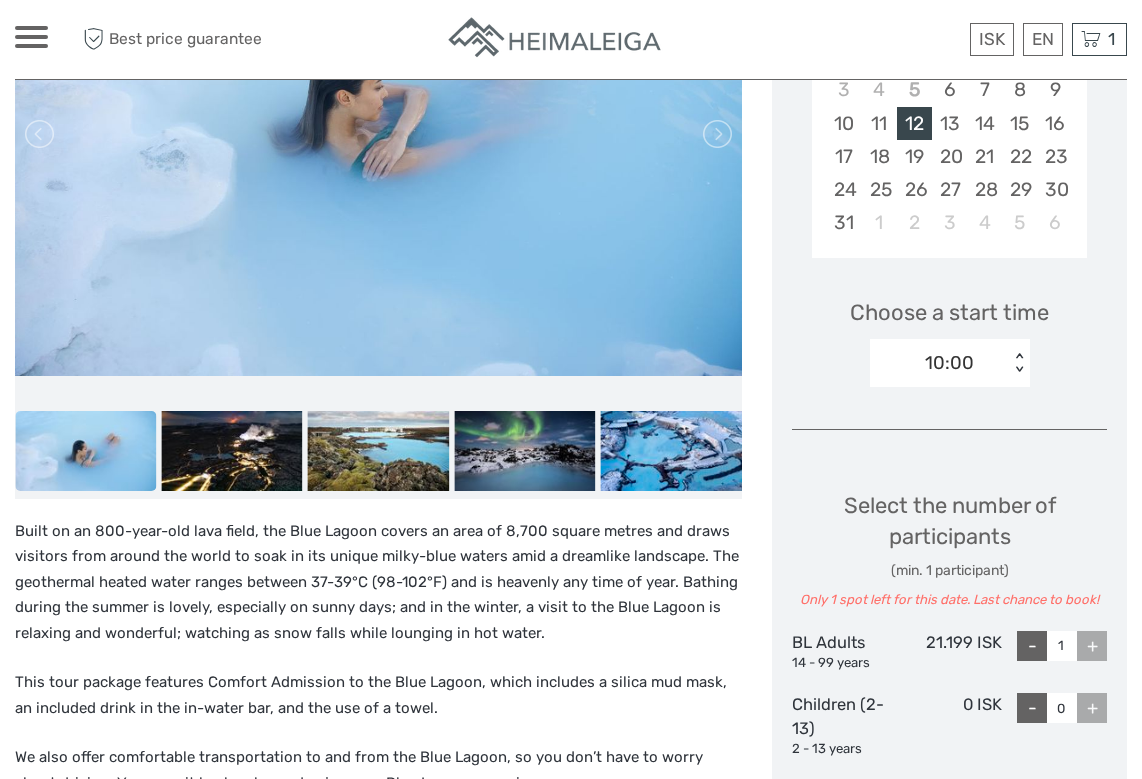click on "+" at bounding box center (1092, 646) 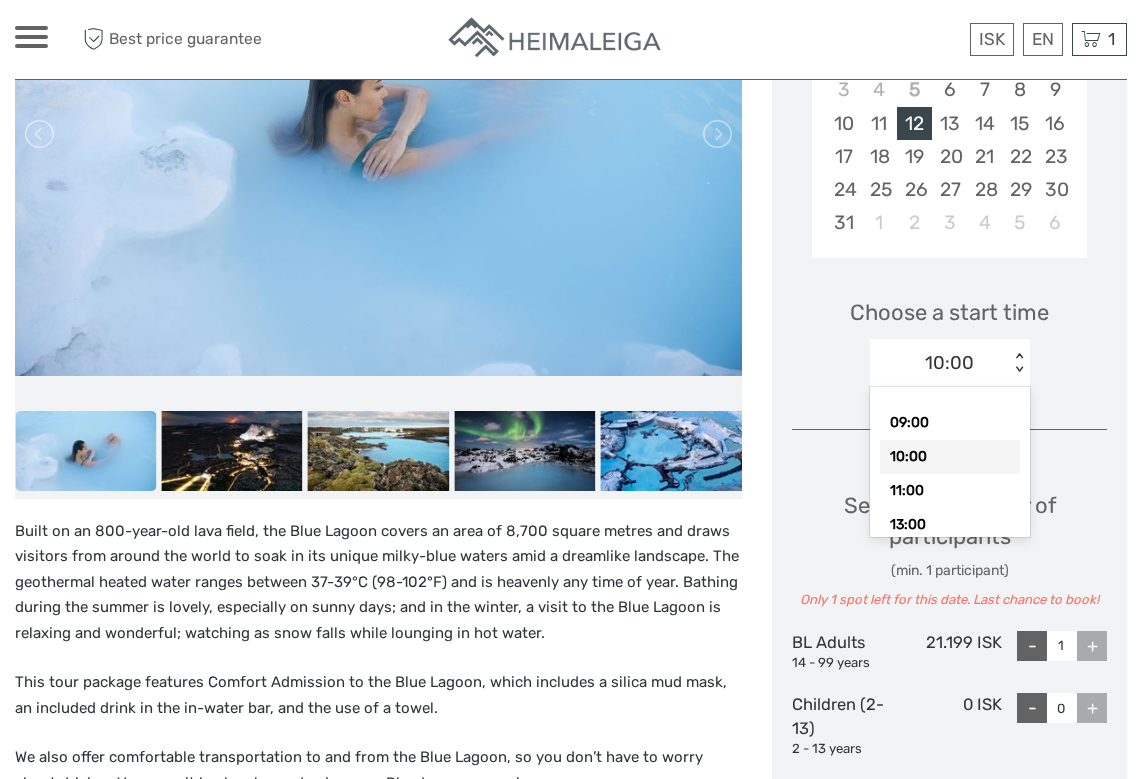 click on "10:00" at bounding box center [939, 363] 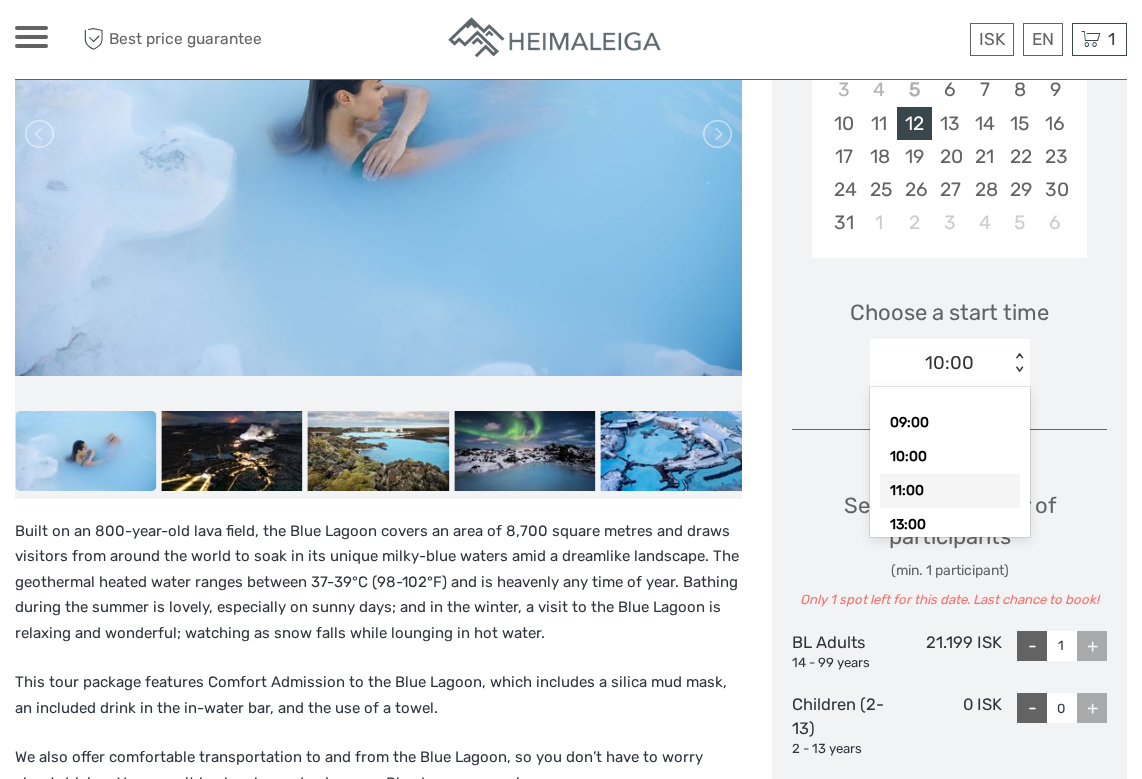 click on "11:00" at bounding box center [950, 491] 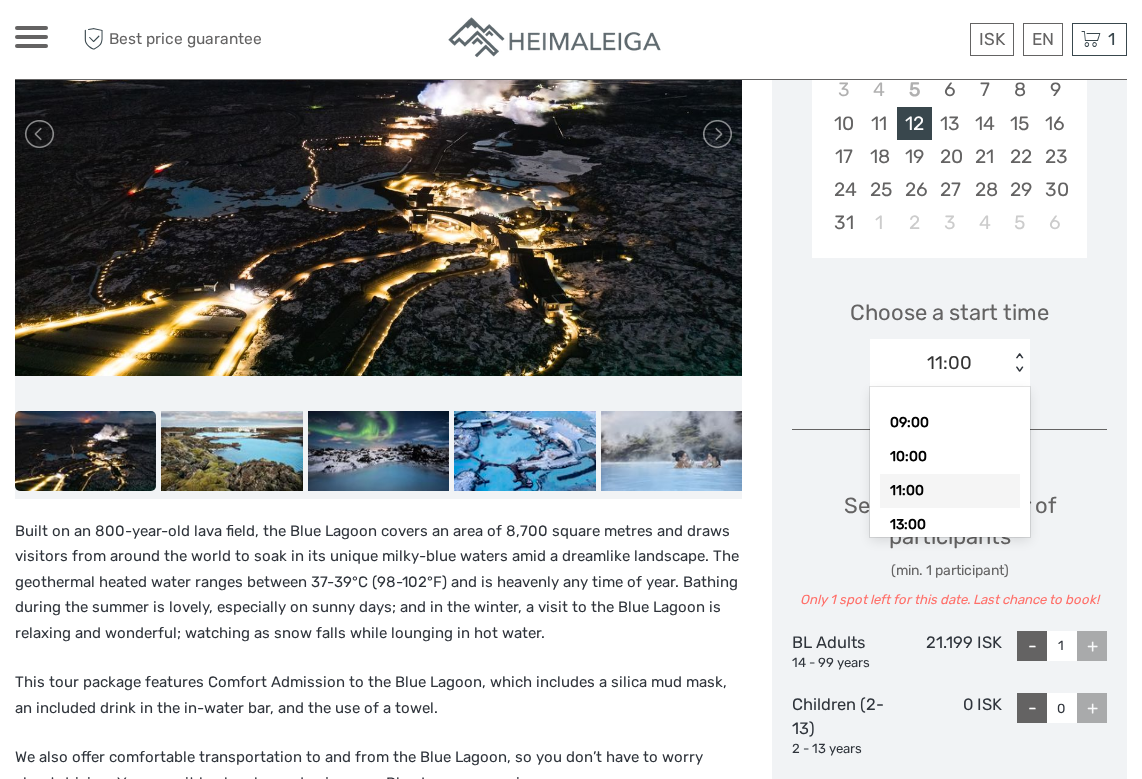 click on "11:00" at bounding box center [939, 363] 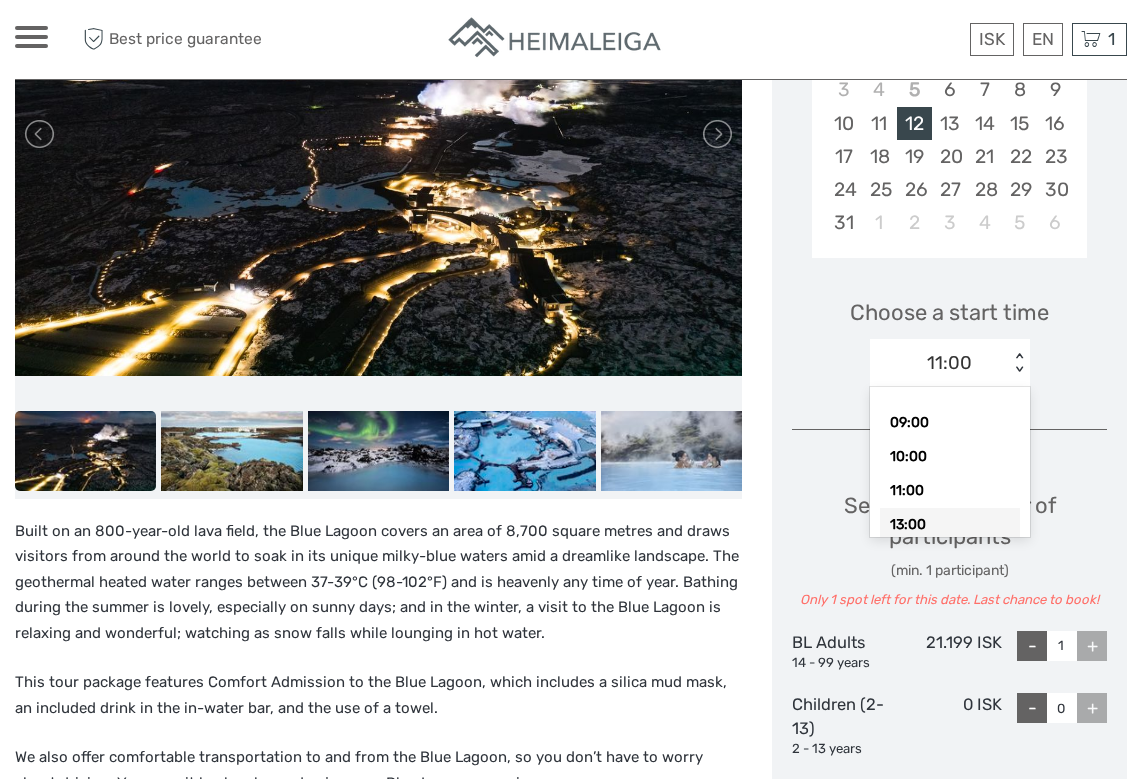 click on "13:00" at bounding box center [950, 525] 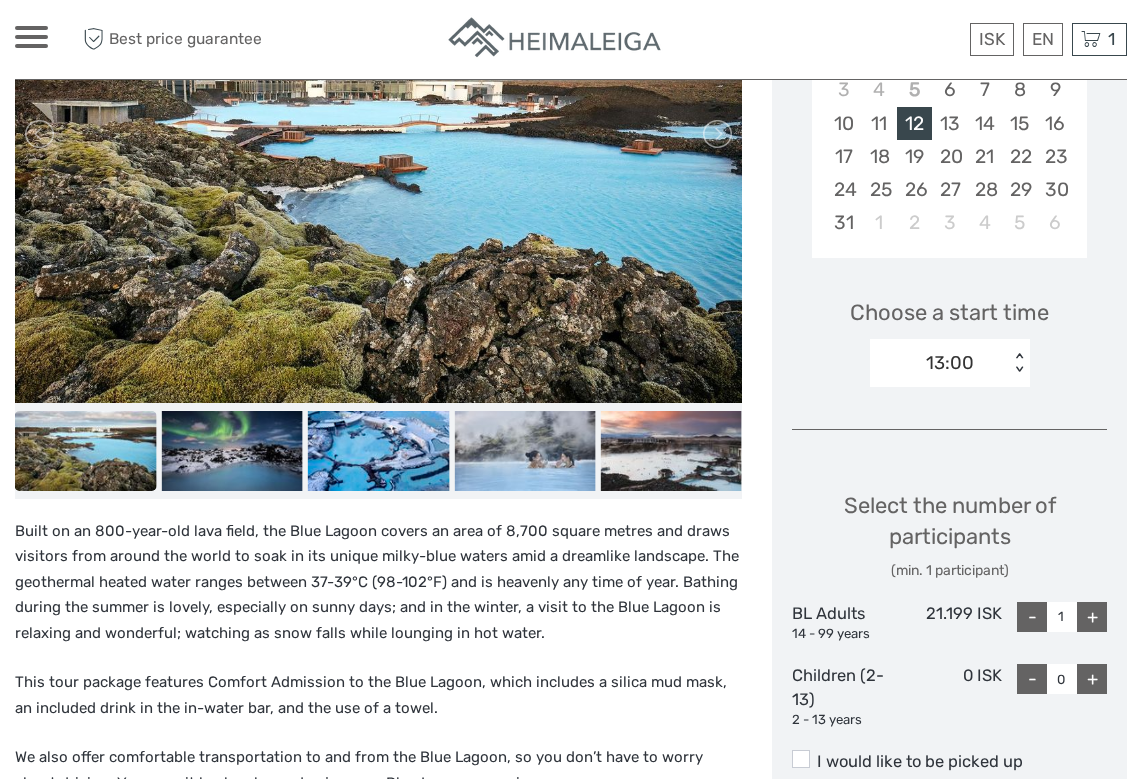 click on "< >" at bounding box center (1018, 363) 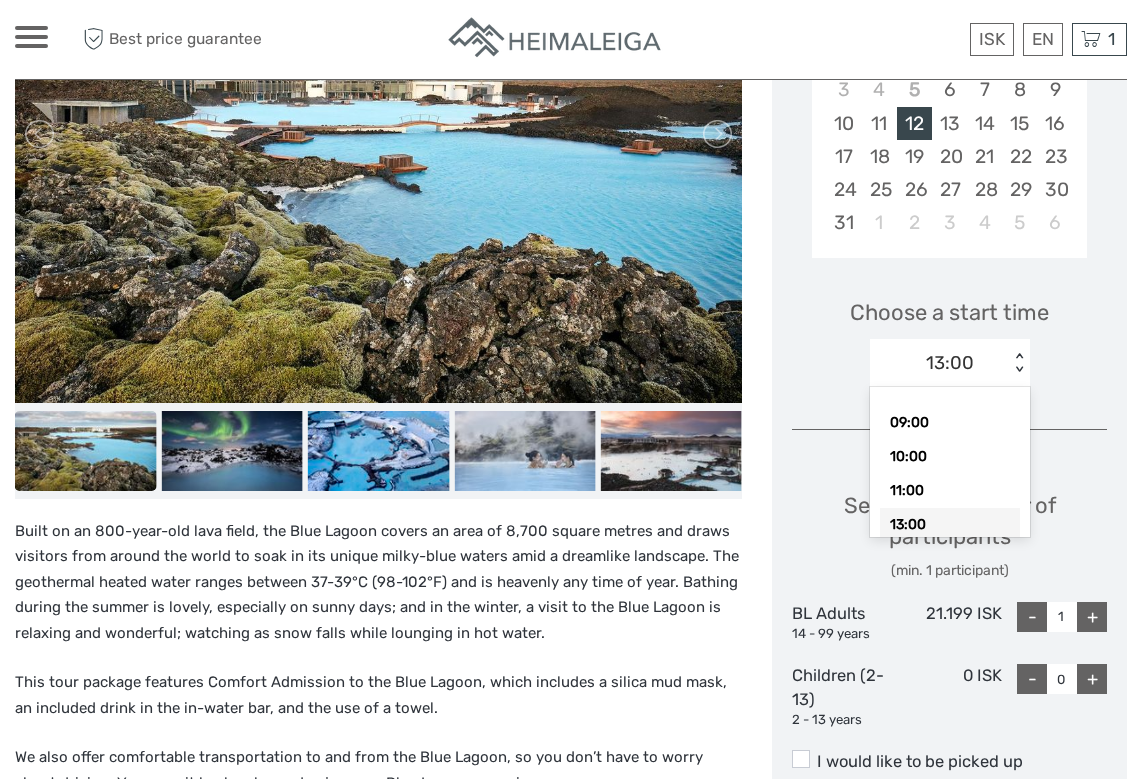 click on "< >" at bounding box center [1018, 363] 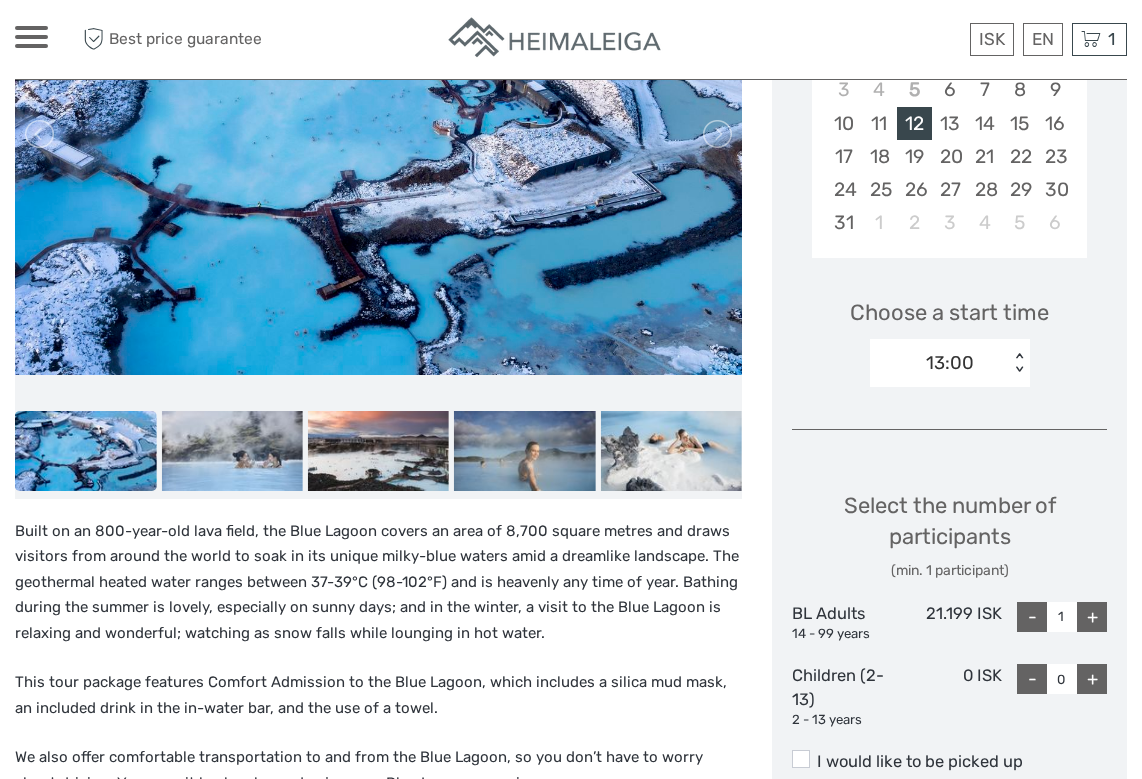 click on "Choose Date of Travel Next Month August 2025 Su Mo Tu We Th Fr Sa 27 28 29 30 31 1 2 3 4 5 6 7 8 9 10 11 12 13 14 15 16 17 18 19 20 21 22 23 24 25 26 27 28 29 30 31 1 2 3 4 5 6 Choose a start time 13:00 < > Select the number of participants (min. 1 participant) BL Adults 14 - 99 years 21.199 ISK - 1 + Children (2-13) 2 - 13 years 0 ISK - 0 + I would like to be picked up Total :  21.199 ISK Best price guarantee ADD TO CART EXPRESS CHECKOUT" at bounding box center (949, 441) 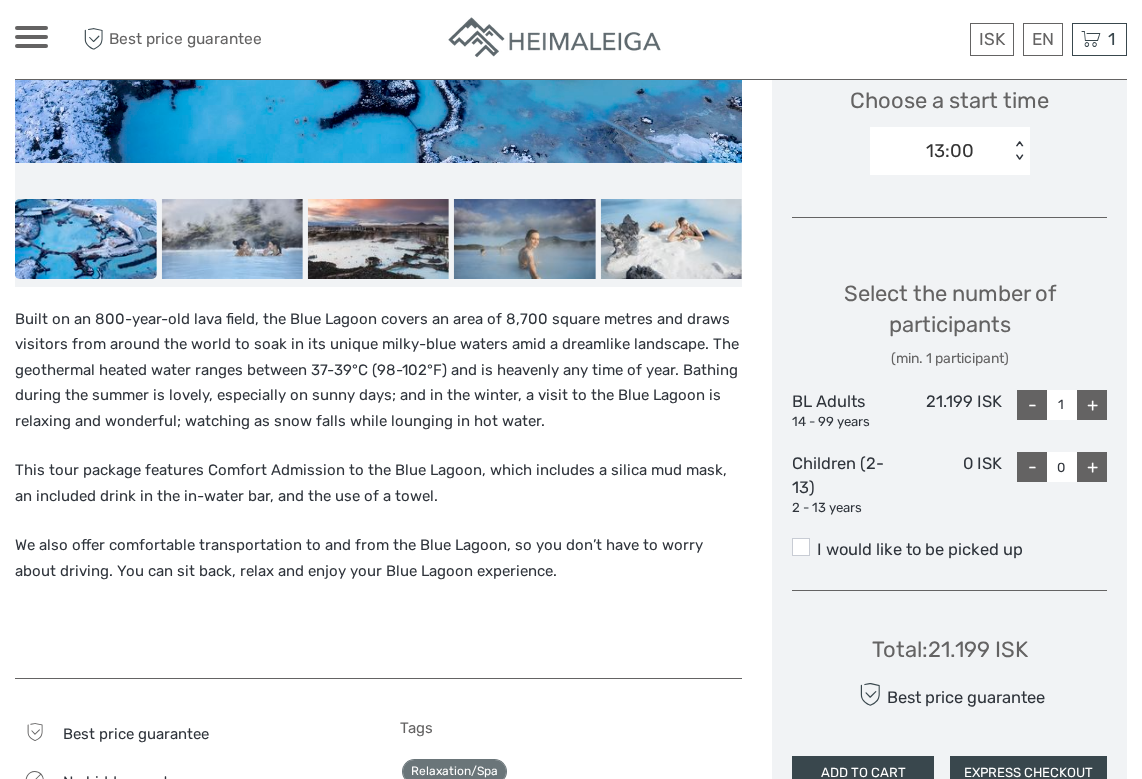 scroll, scrollTop: 712, scrollLeft: 0, axis: vertical 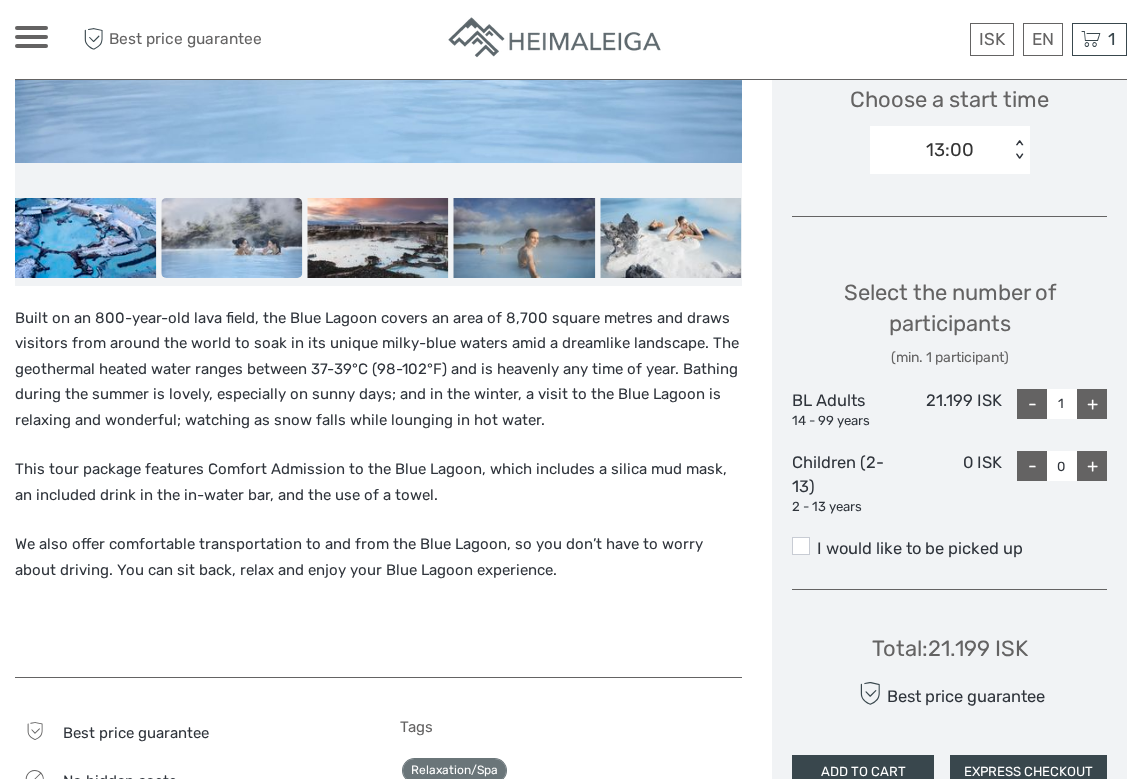 click on "This tour package features Comfort Admission to the Blue Lagoon, which includes a silica mud mask, an included drink in the in-water bar, and the use of a towel.
Best price guarantee
No hidden costs
Pick-Up" at bounding box center [393, 561] 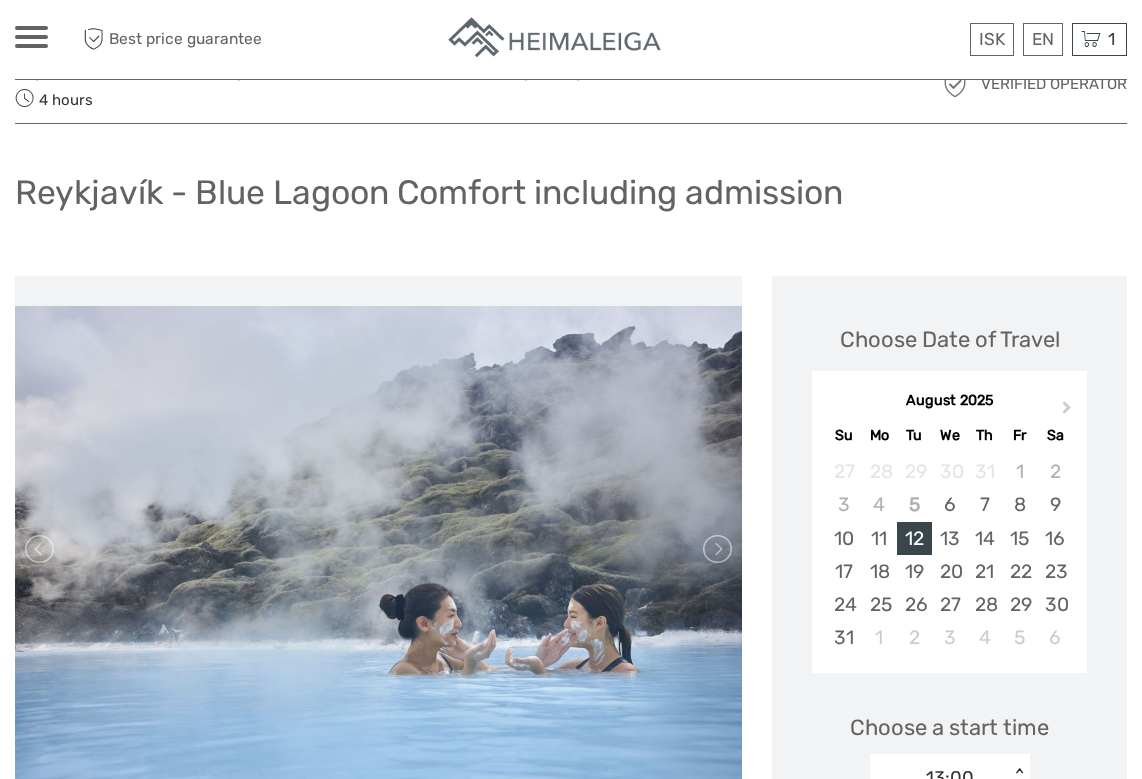 scroll, scrollTop: 0, scrollLeft: 0, axis: both 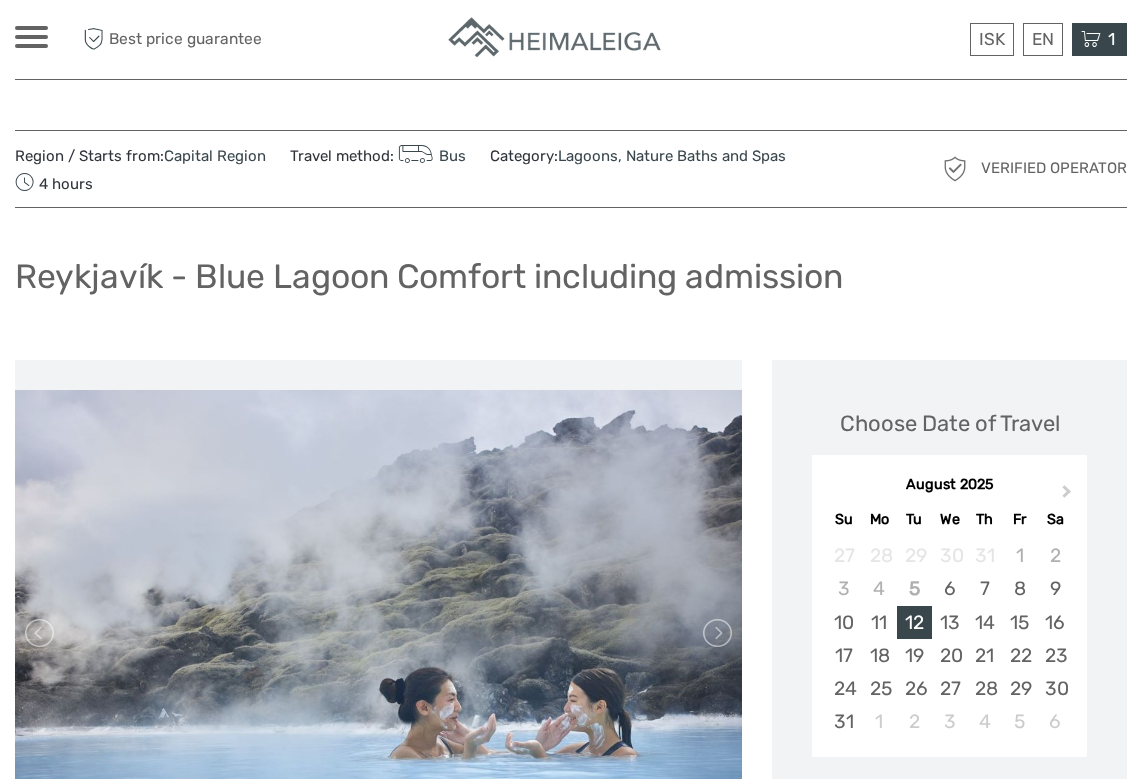 click at bounding box center (1091, 39) 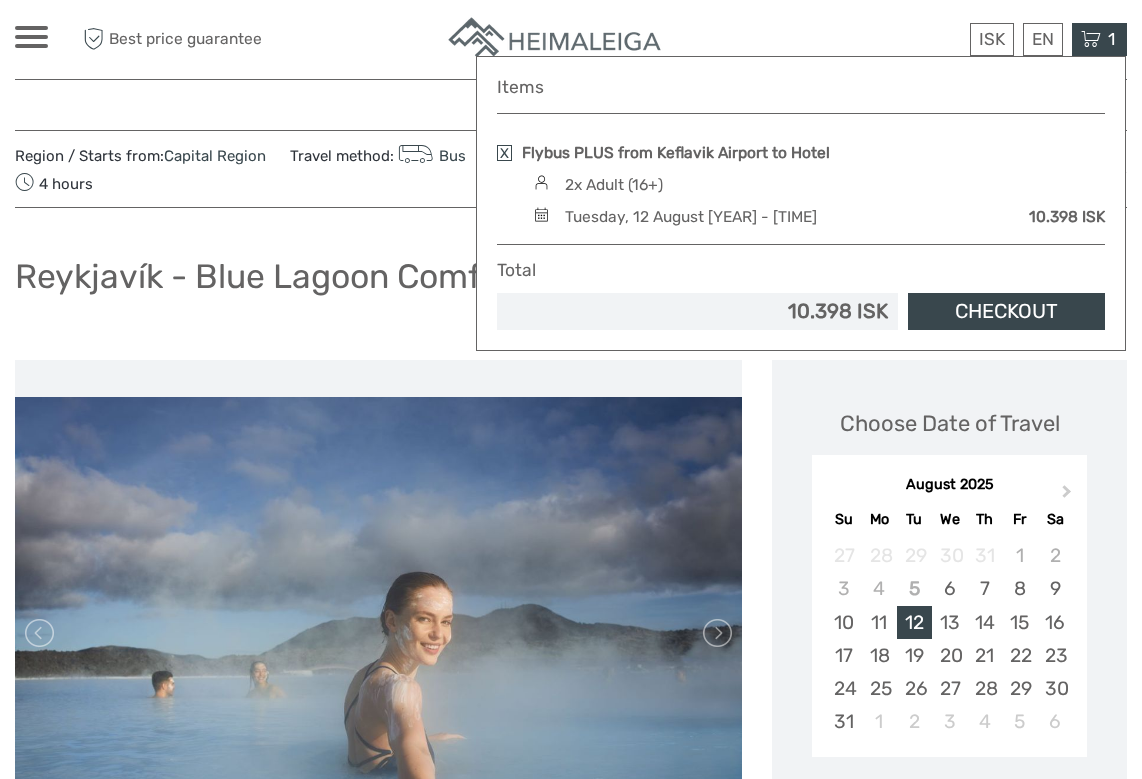 click on "Checkout" at bounding box center [1006, 311] 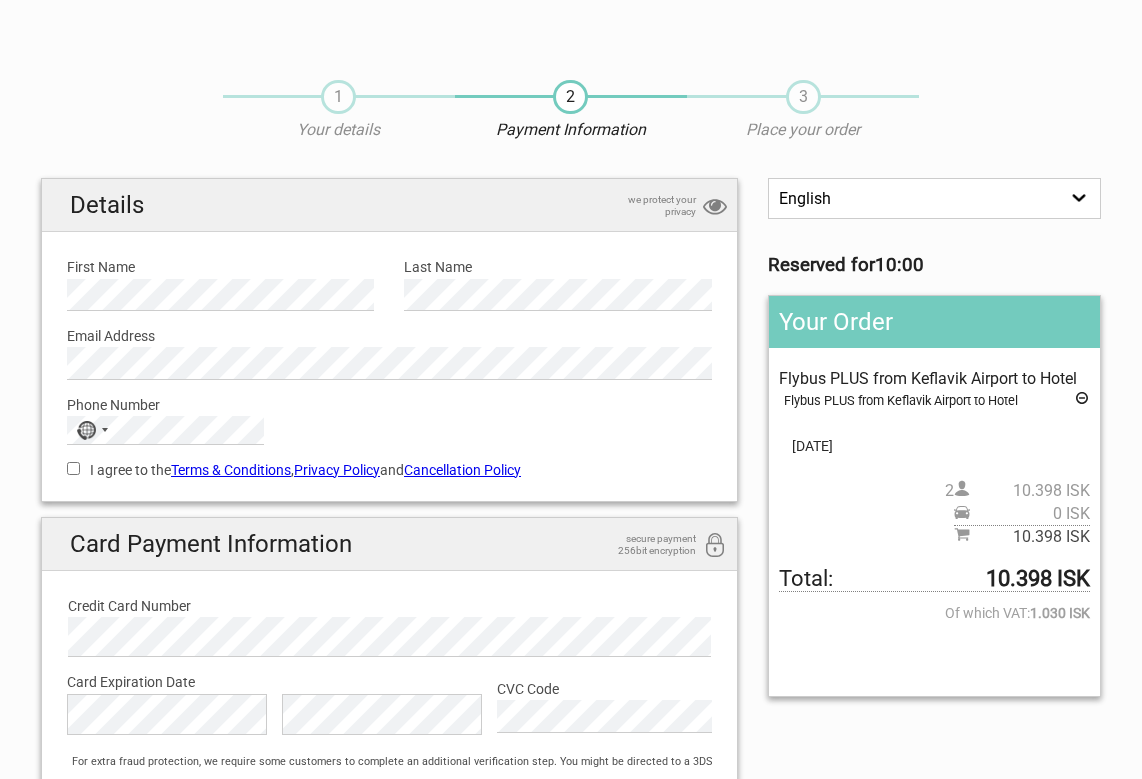 scroll, scrollTop: 0, scrollLeft: 0, axis: both 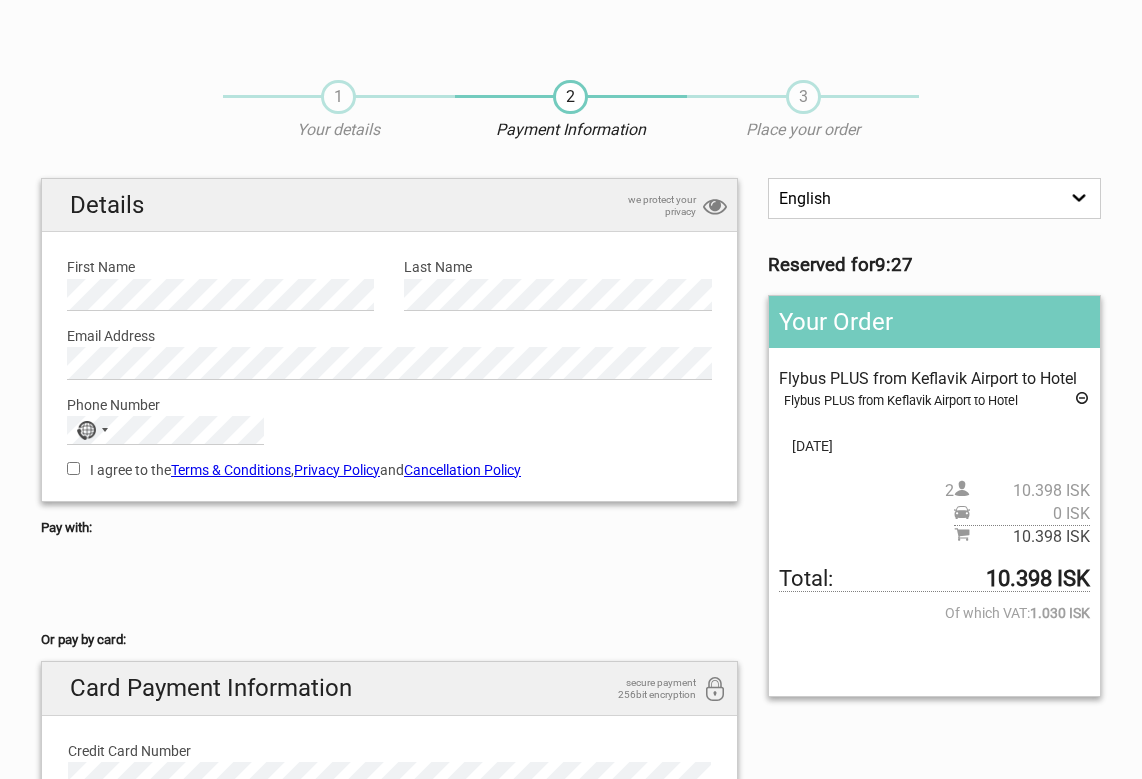click at bounding box center (389, 584) 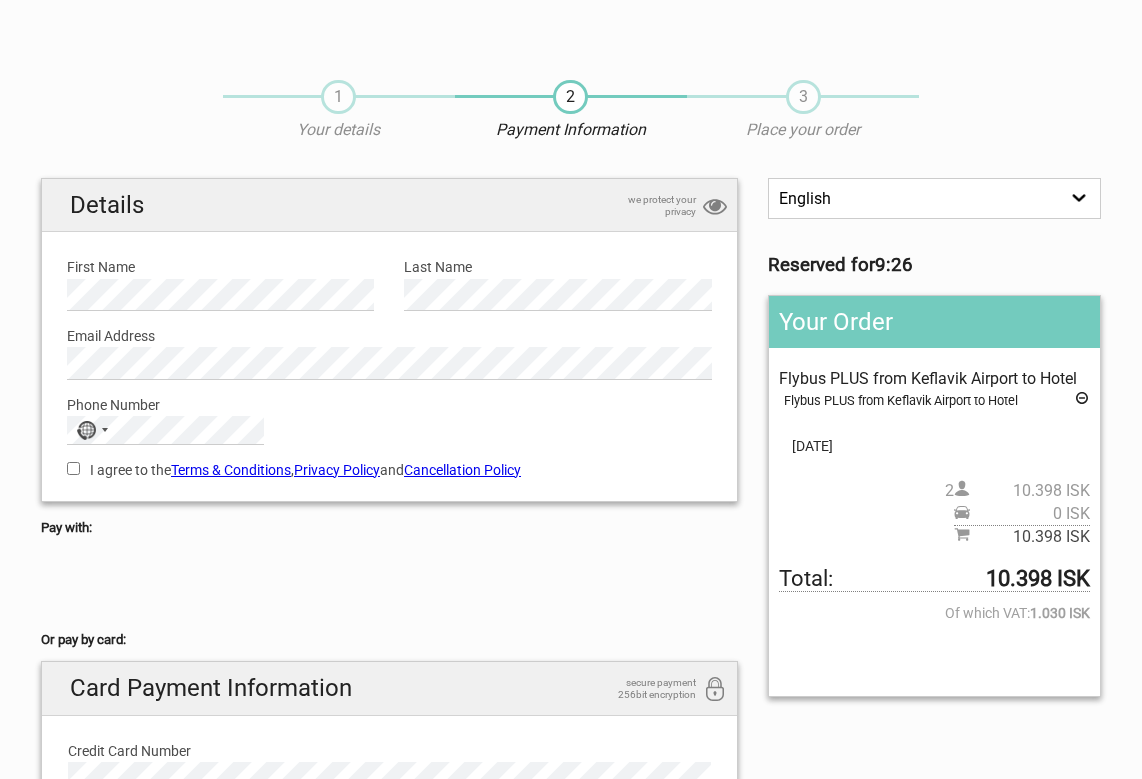 click on "I agree to the  Terms & Conditions ,  Privacy Policy  and  Cancellation Policy" at bounding box center [73, 468] 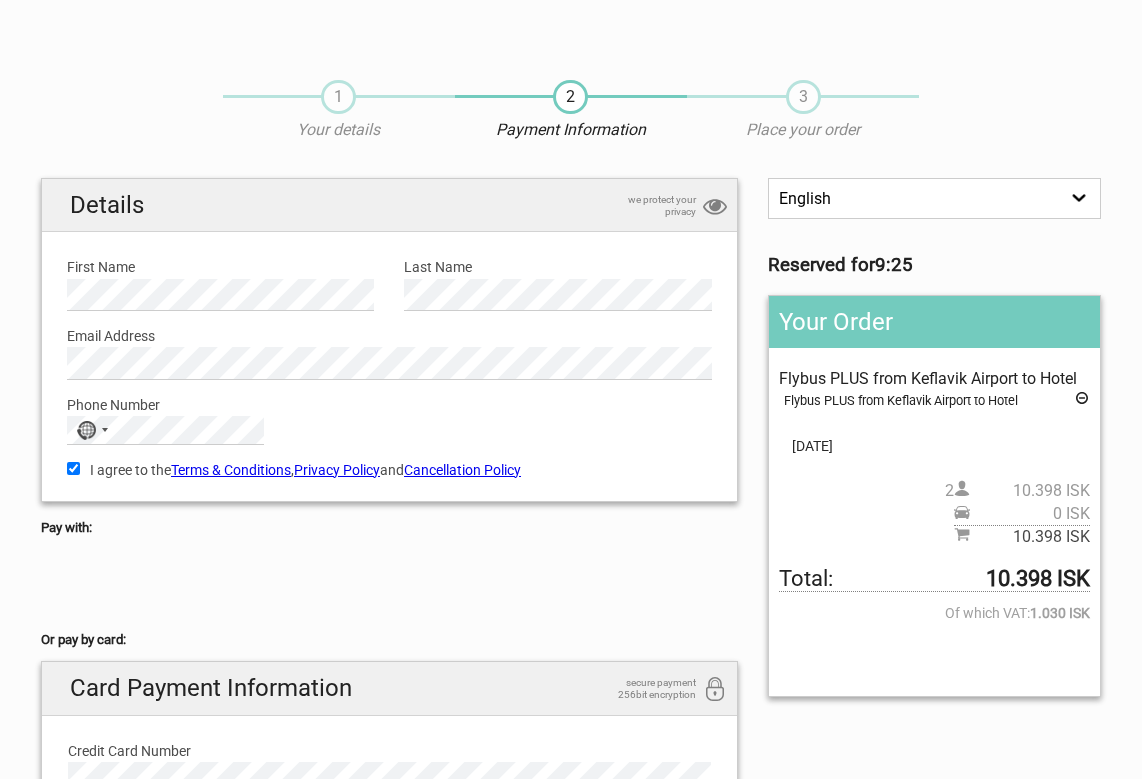 click at bounding box center (389, 584) 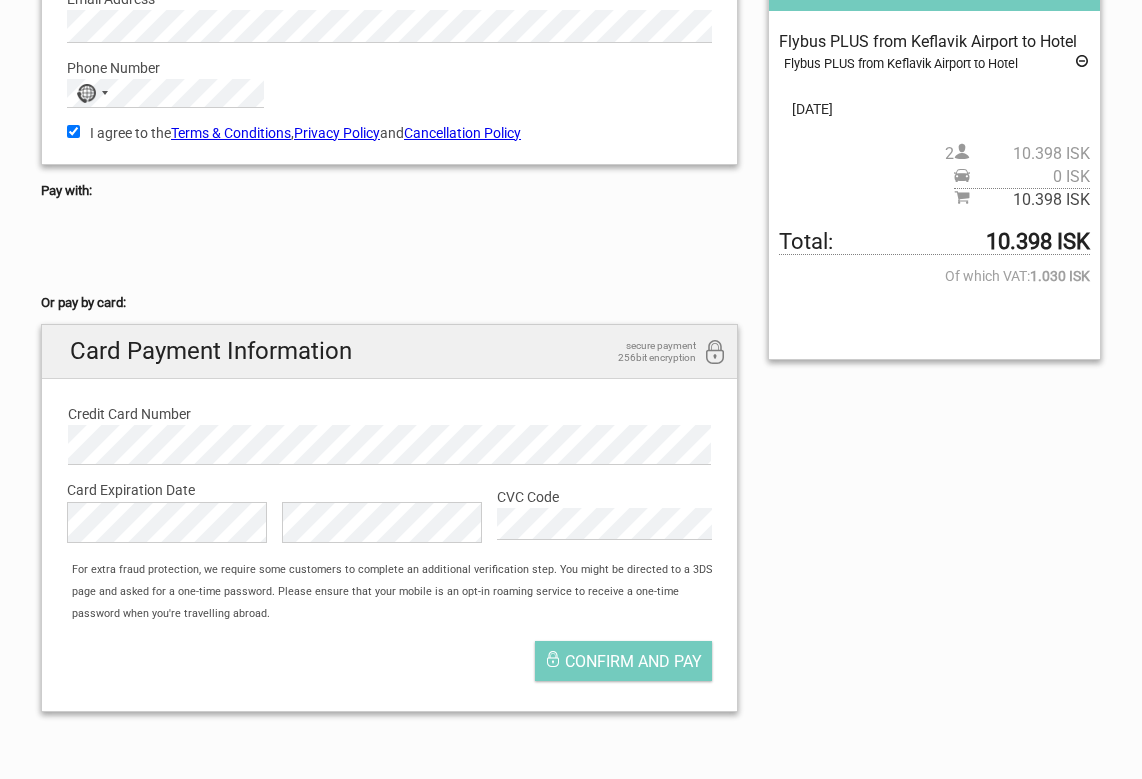 scroll, scrollTop: 338, scrollLeft: 0, axis: vertical 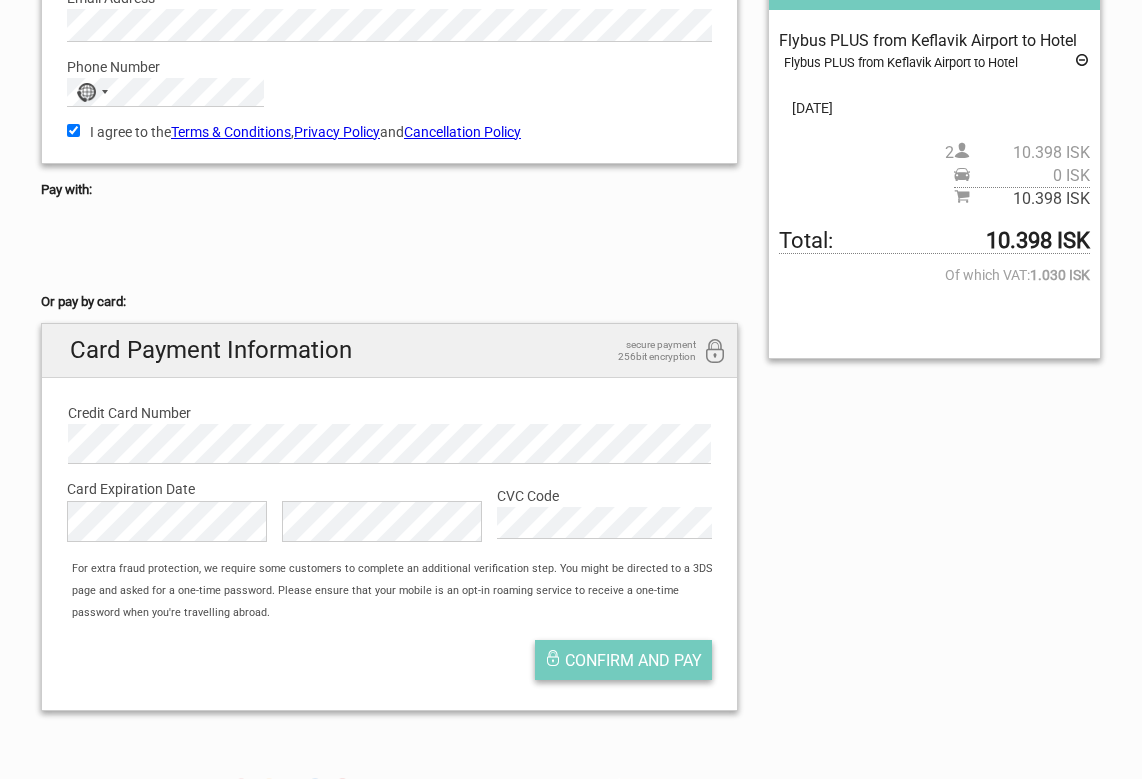 click on "Confirm and pay" at bounding box center [633, 660] 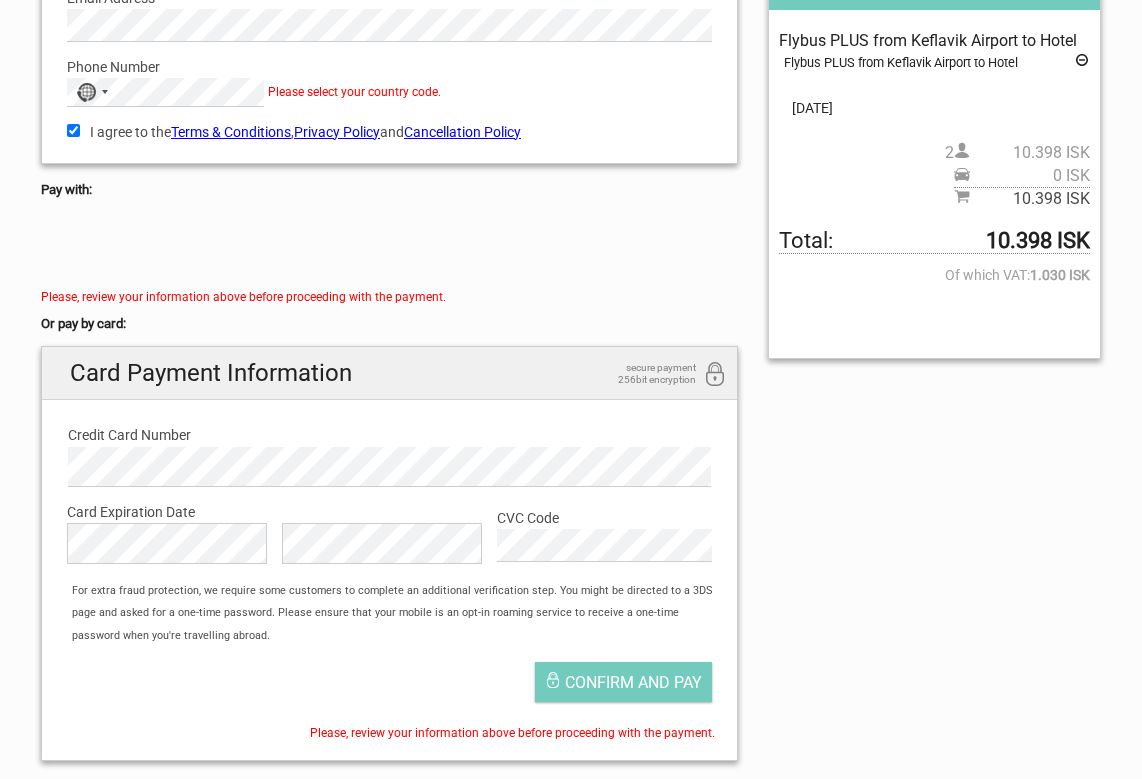 click on "English
Español
Deutsch
Reserved for  9:13
Your Order
Flybus PLUS from Keflavik Airport to Hotel
Flybus PLUS from Keflavik Airport to Hotel
Pickup:
Select an option
REMOVE PICKUP
12.Aug 2025
2   10.398 ISK
0 ISK
10.398 ISK
Total:  10.398 ISK
Of which VAT:    1.030 ISK
Gift Card:
Outstanding amount:
Details we protect your privacy
First Name
Last Name" at bounding box center [571, 308] 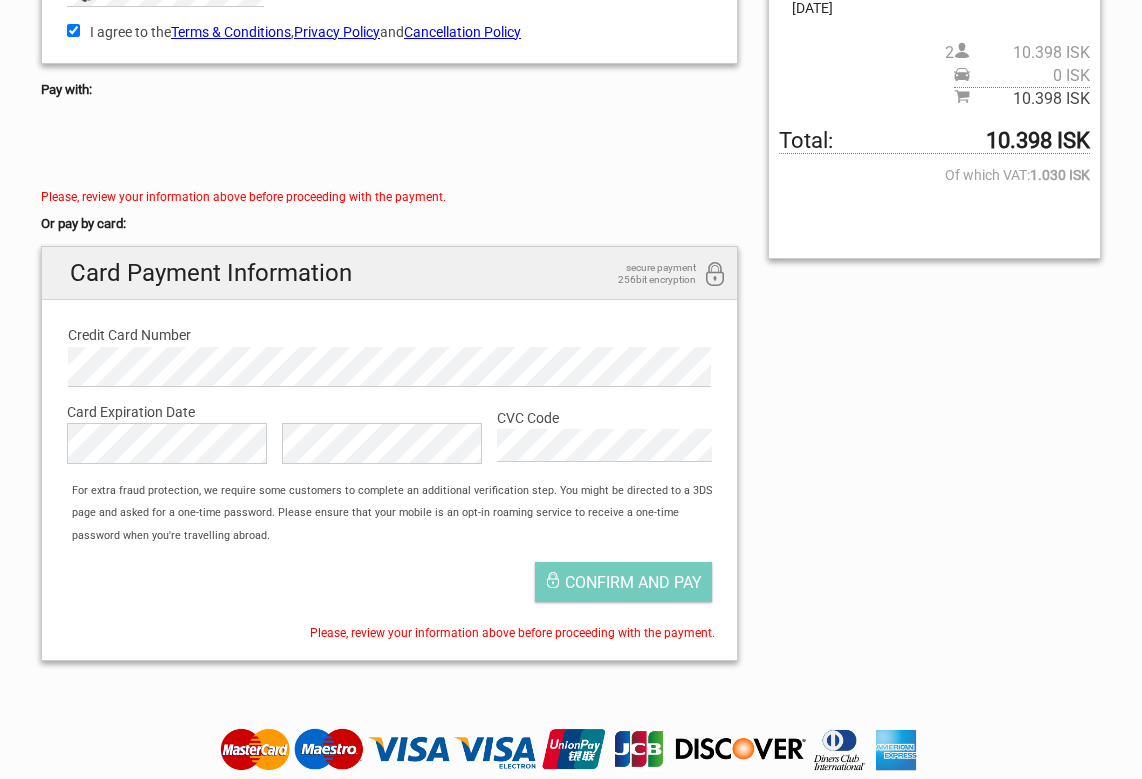 scroll, scrollTop: 492, scrollLeft: 0, axis: vertical 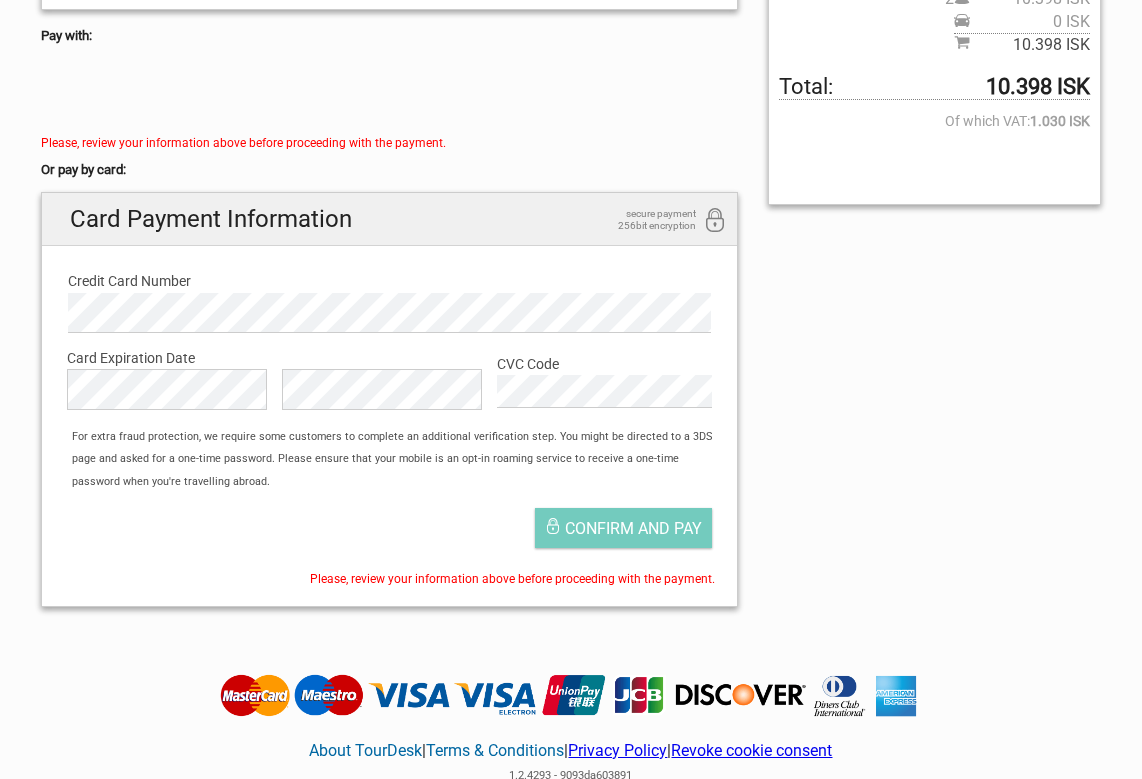 click on "Confirm and pay" at bounding box center [389, 533] 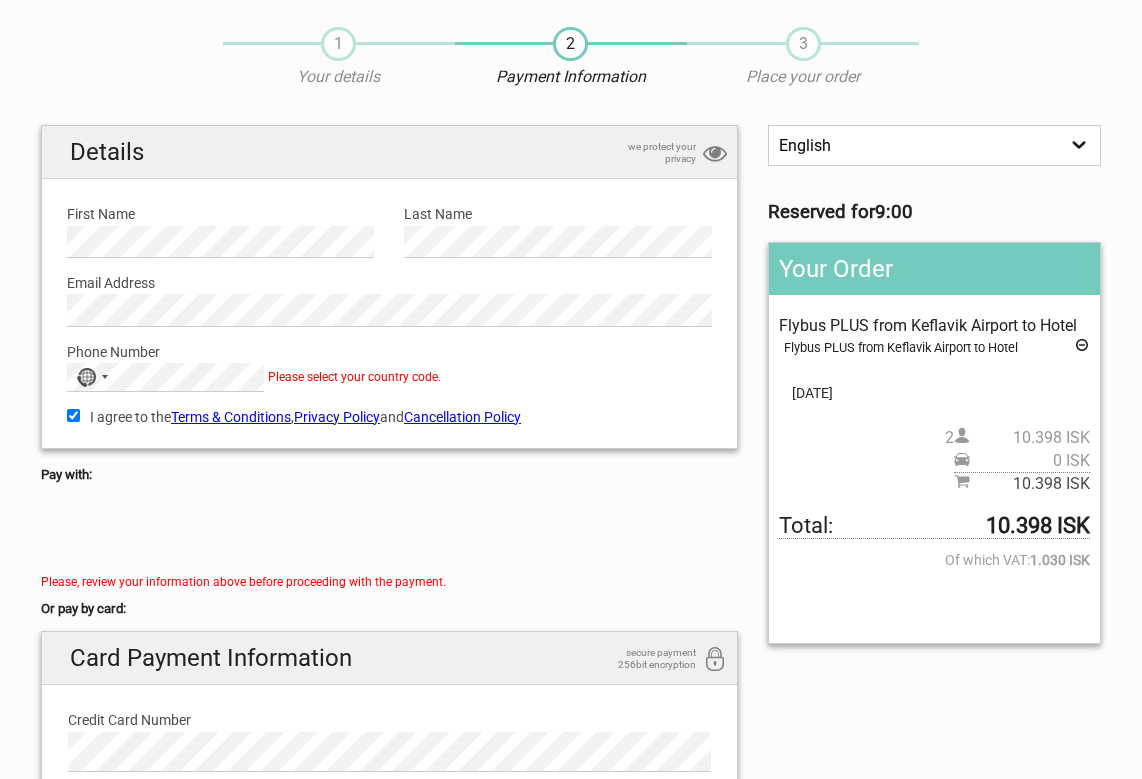 scroll, scrollTop: 31, scrollLeft: 0, axis: vertical 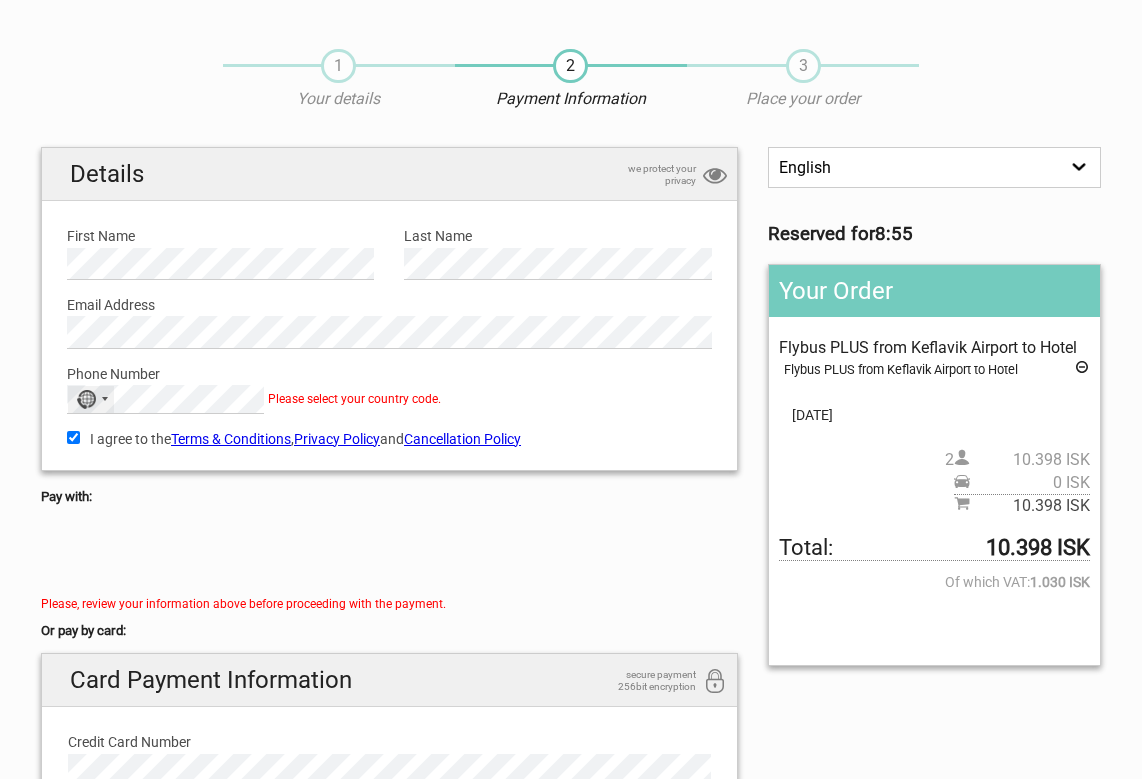 click on "No country selected" at bounding box center (91, 399) 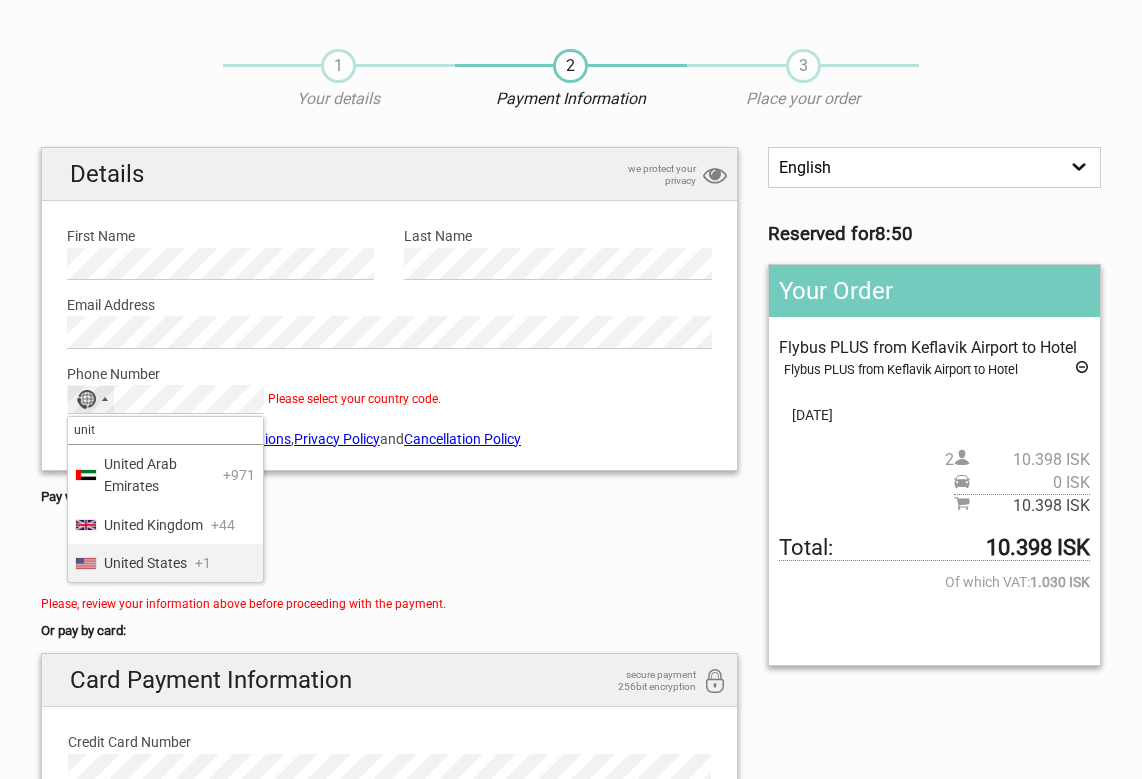 type on "unit" 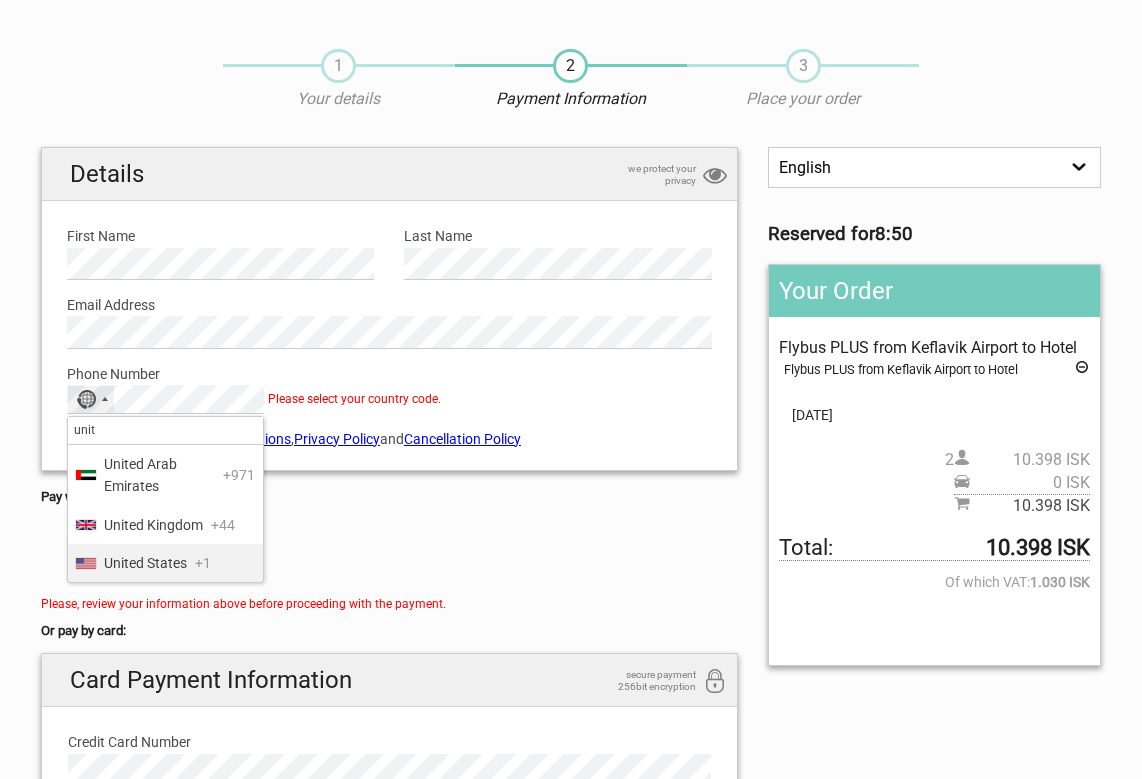 click on "United States" at bounding box center [145, 563] 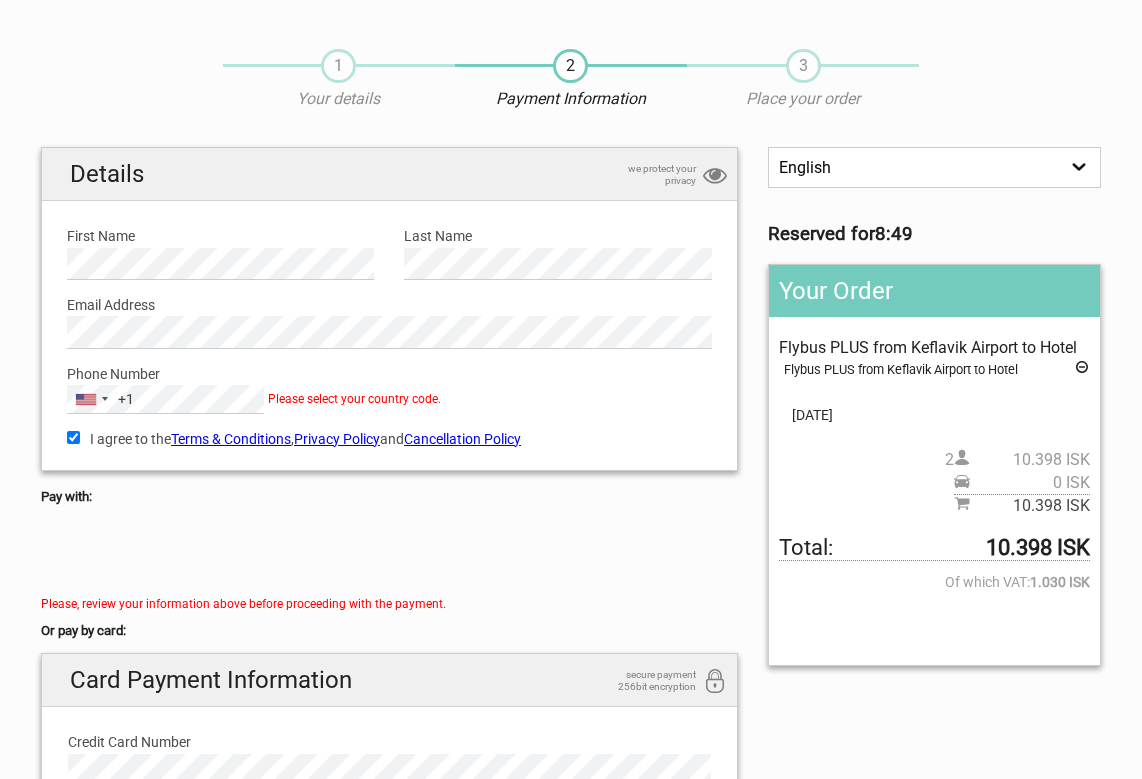 click at bounding box center [389, 553] 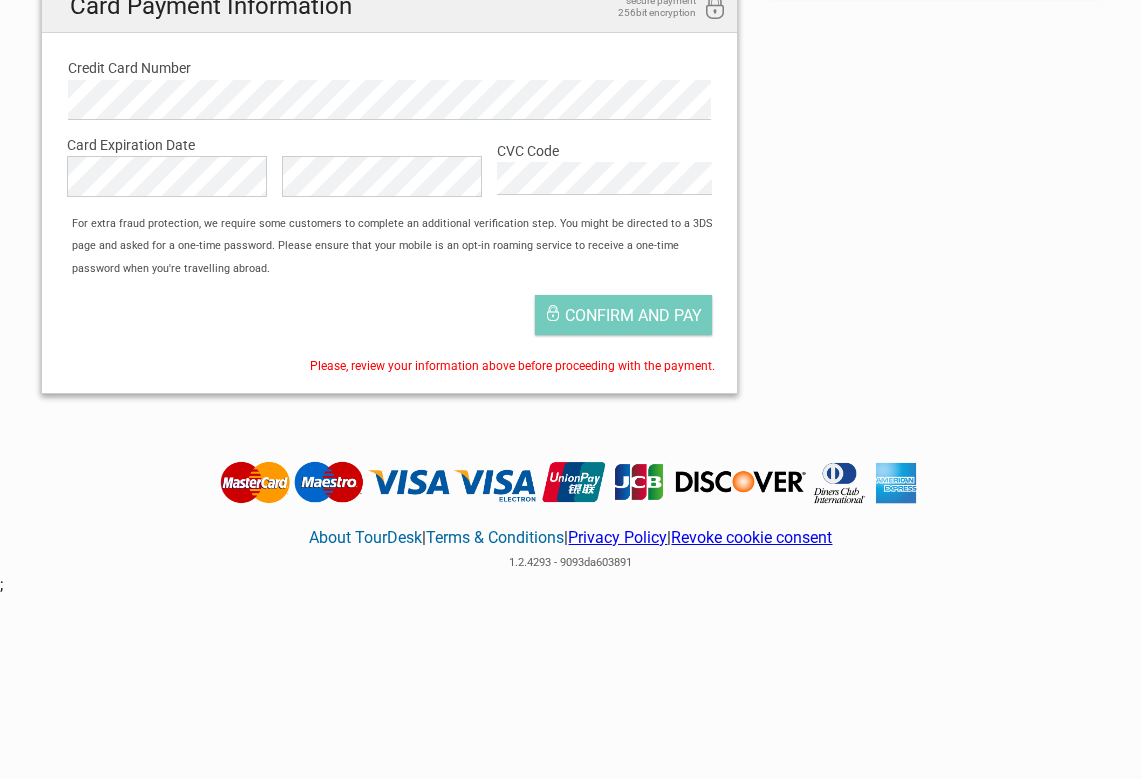 scroll, scrollTop: 712, scrollLeft: 0, axis: vertical 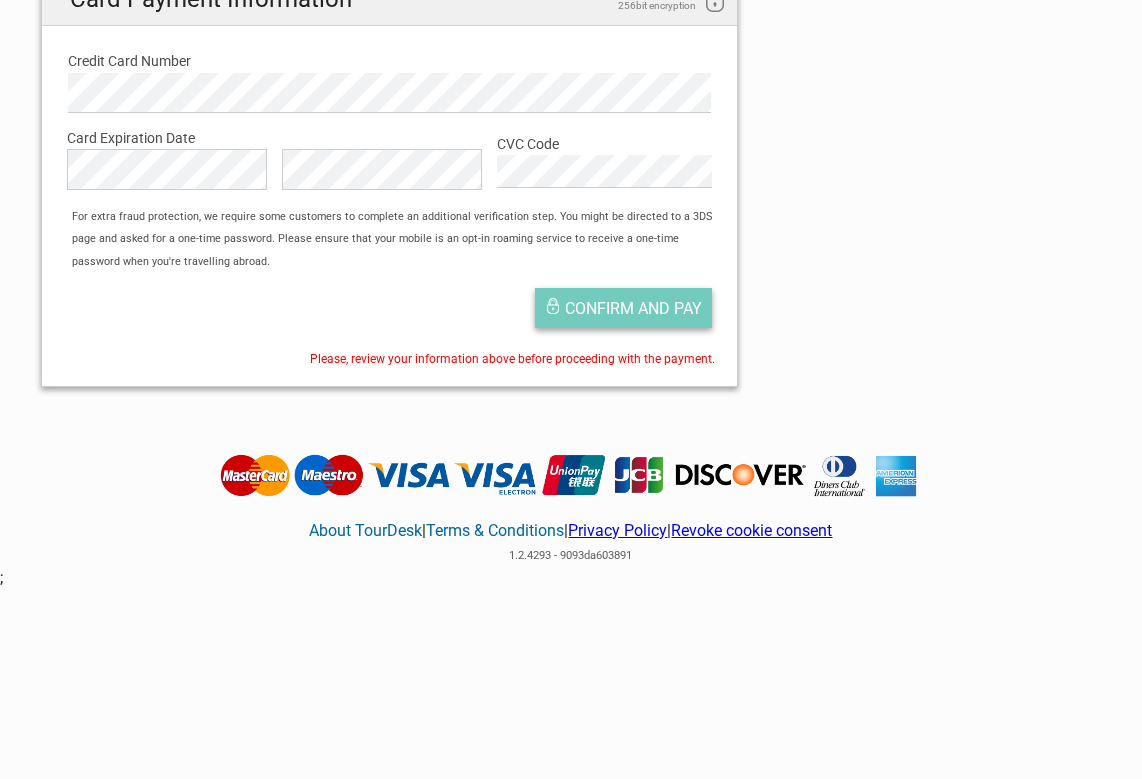 click on "Confirm and pay" at bounding box center (633, 308) 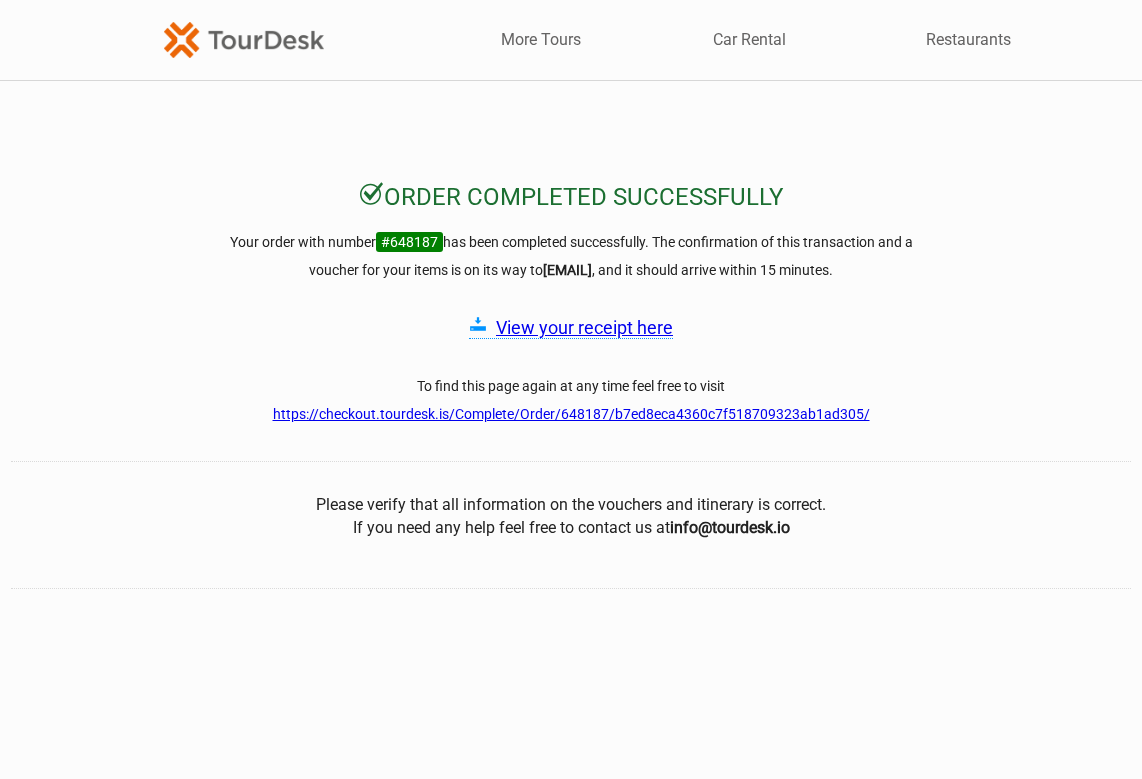 scroll, scrollTop: 0, scrollLeft: 0, axis: both 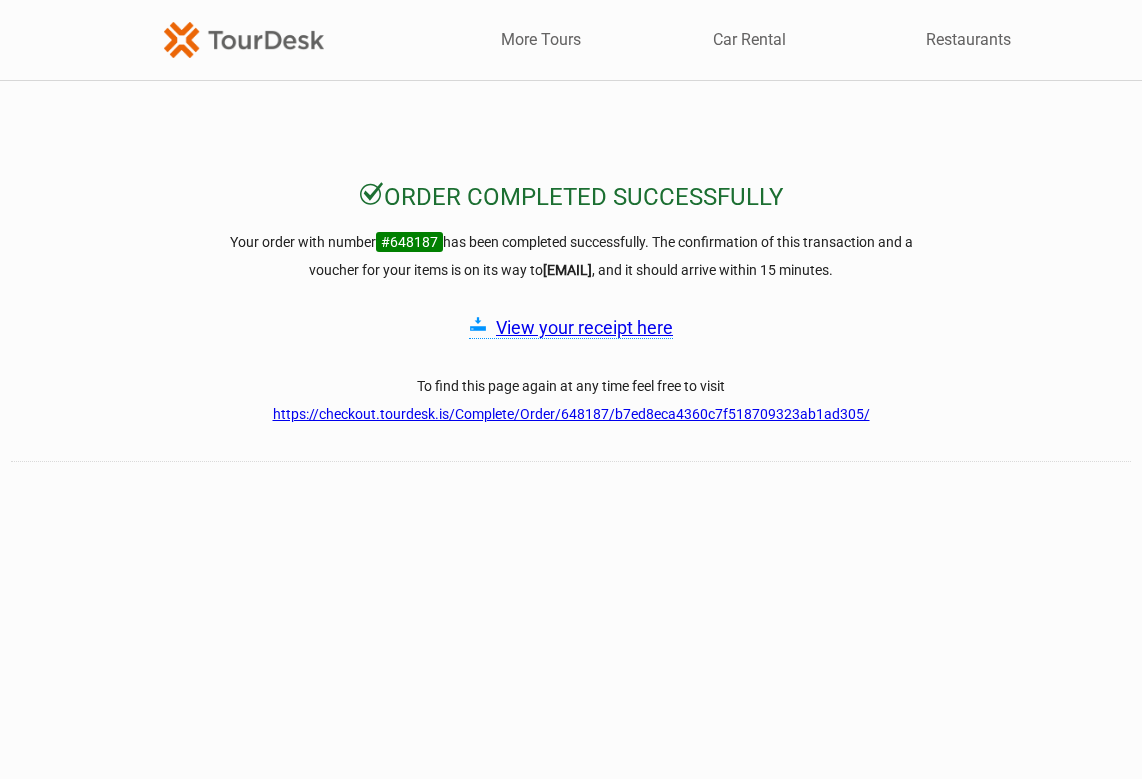 click on "Order completed successfully
Your order with number  #648187  has been completed successfully. The confirmation of this transaction and a voucher for your items is on its way to  [EMAIL] , and it should arrive within 15 minutes.
View your receipt here
To find this page again at any time feel free to visit
https://checkout.tourdesk.is/Complete/Order/648187/b7ed8eca4360c7f518709323ab1ad305/
Please verify that all information on the vouchers and itinerary is correct.
If you need any help feel free to contact us at  [EMAIL]" at bounding box center (571, 563) 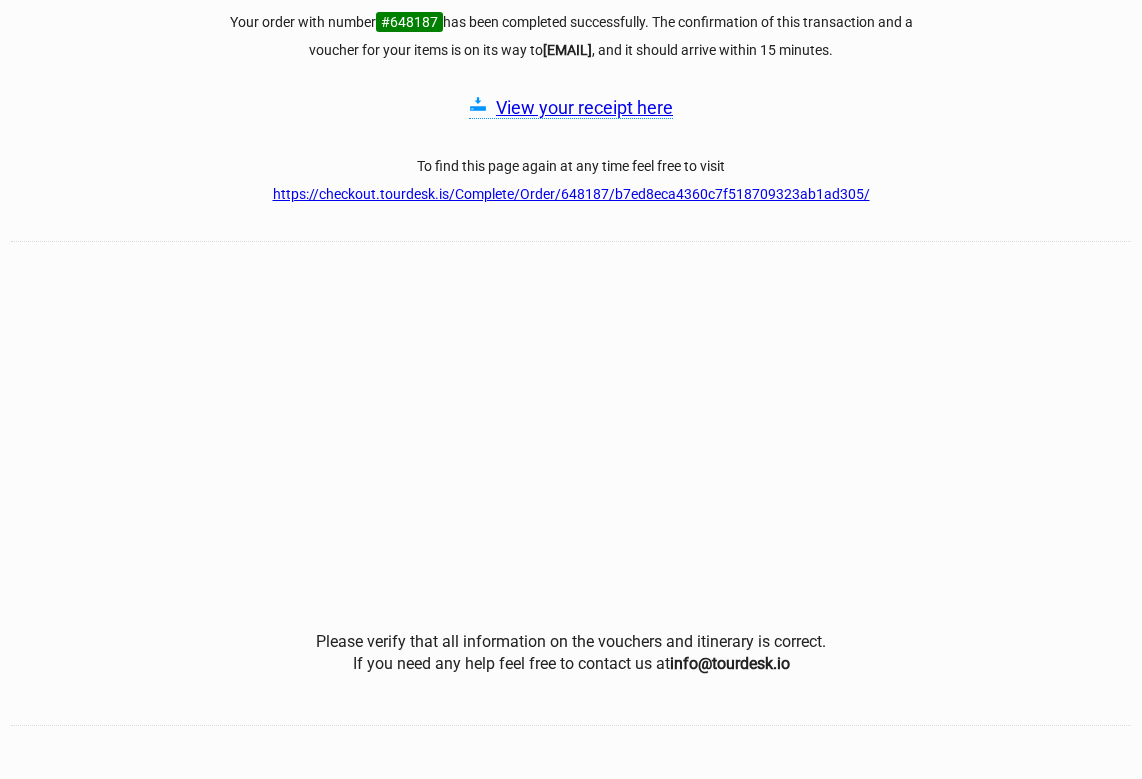 scroll, scrollTop: 223, scrollLeft: 0, axis: vertical 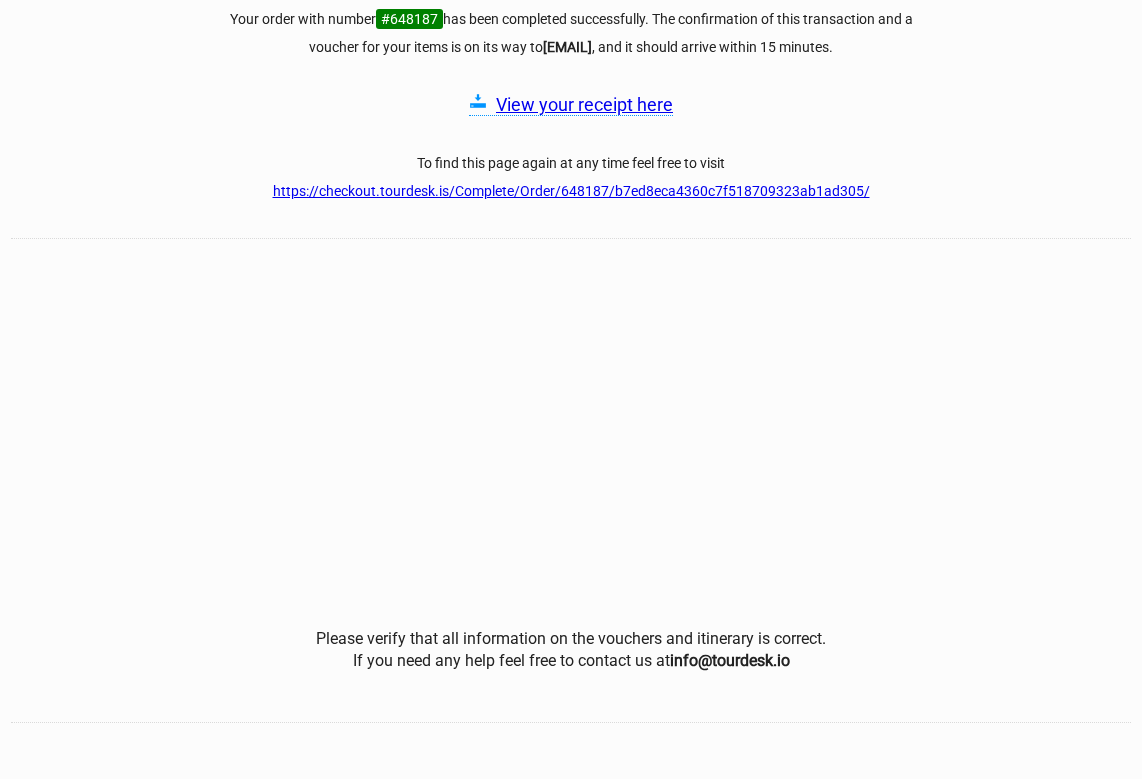 click on "View your receipt here" at bounding box center (584, 104) 